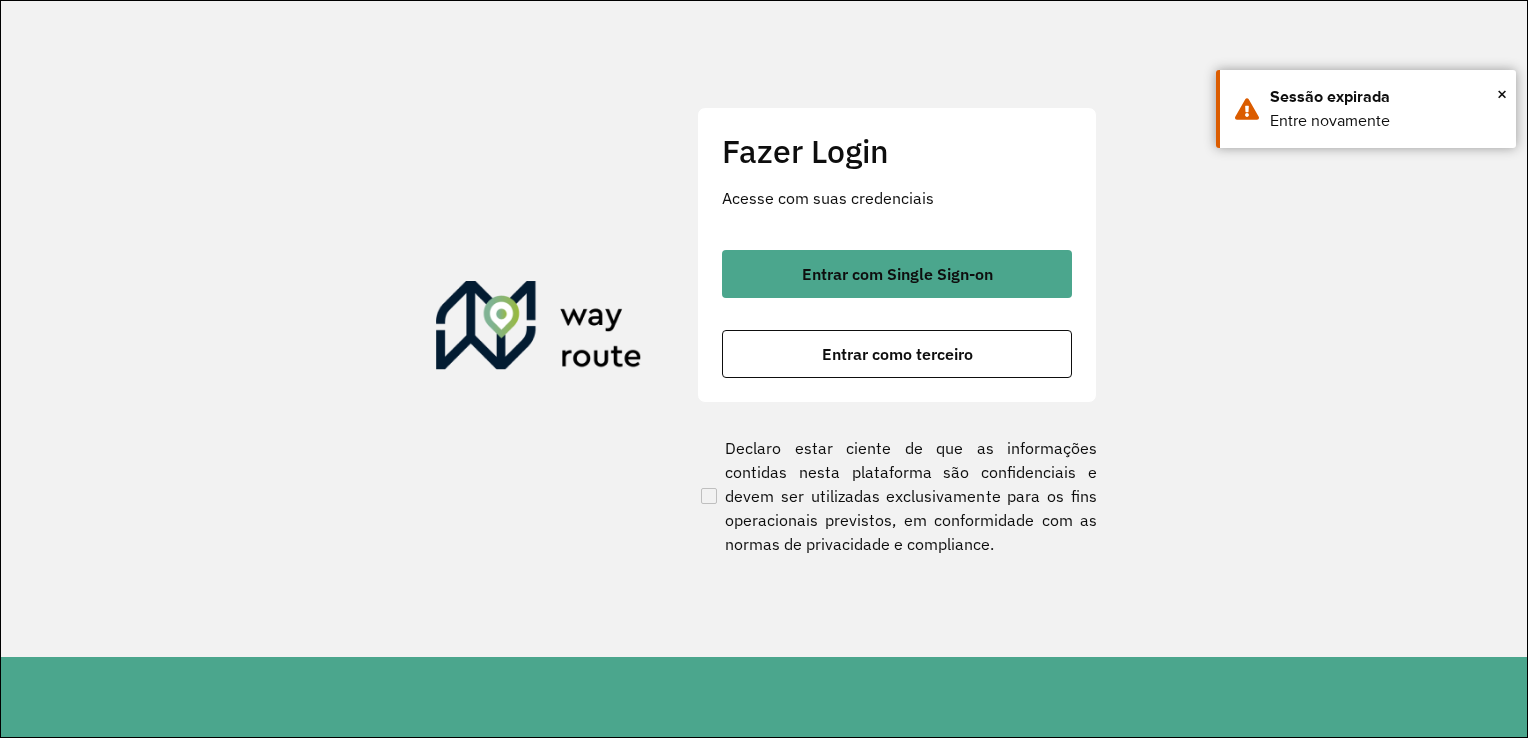 scroll, scrollTop: 0, scrollLeft: 0, axis: both 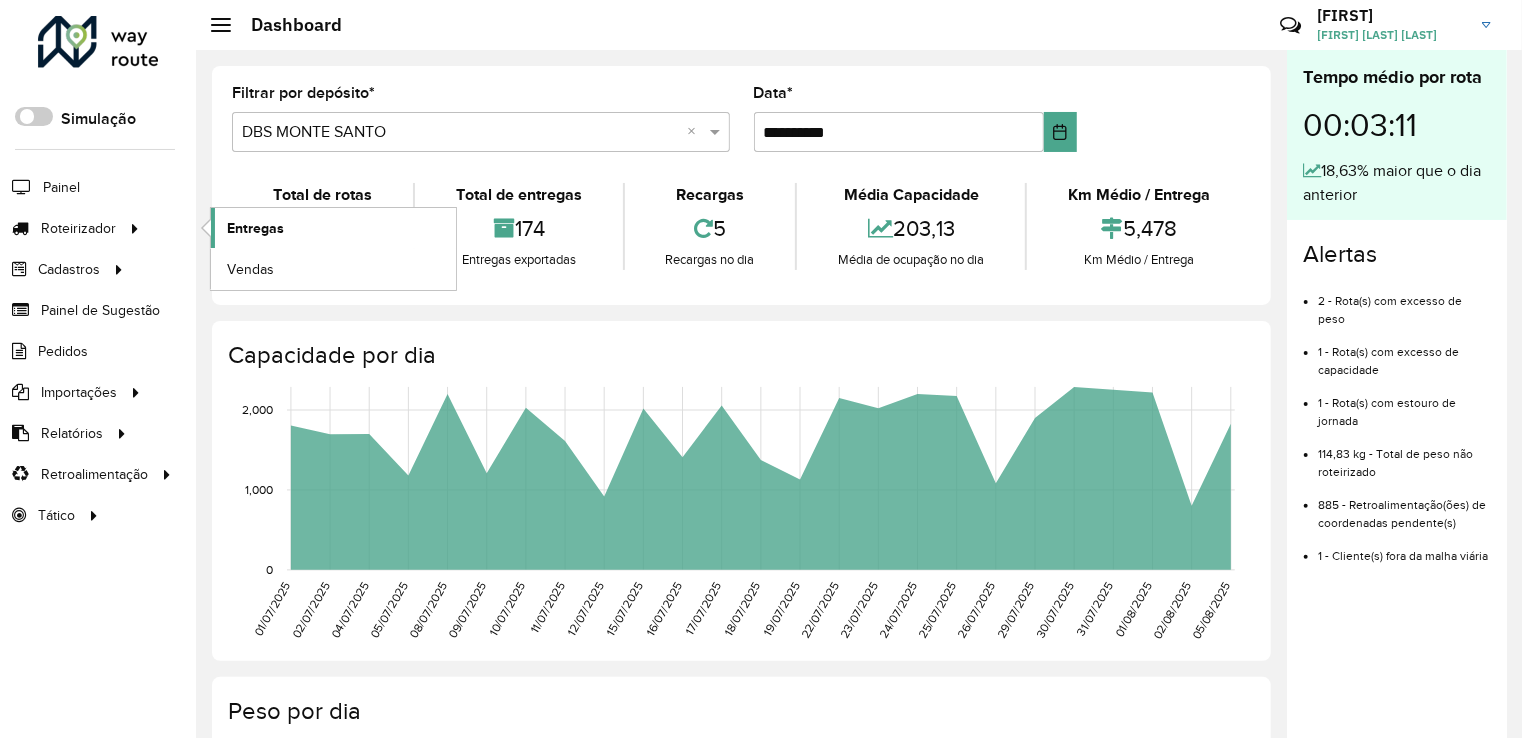 click on "Entregas" 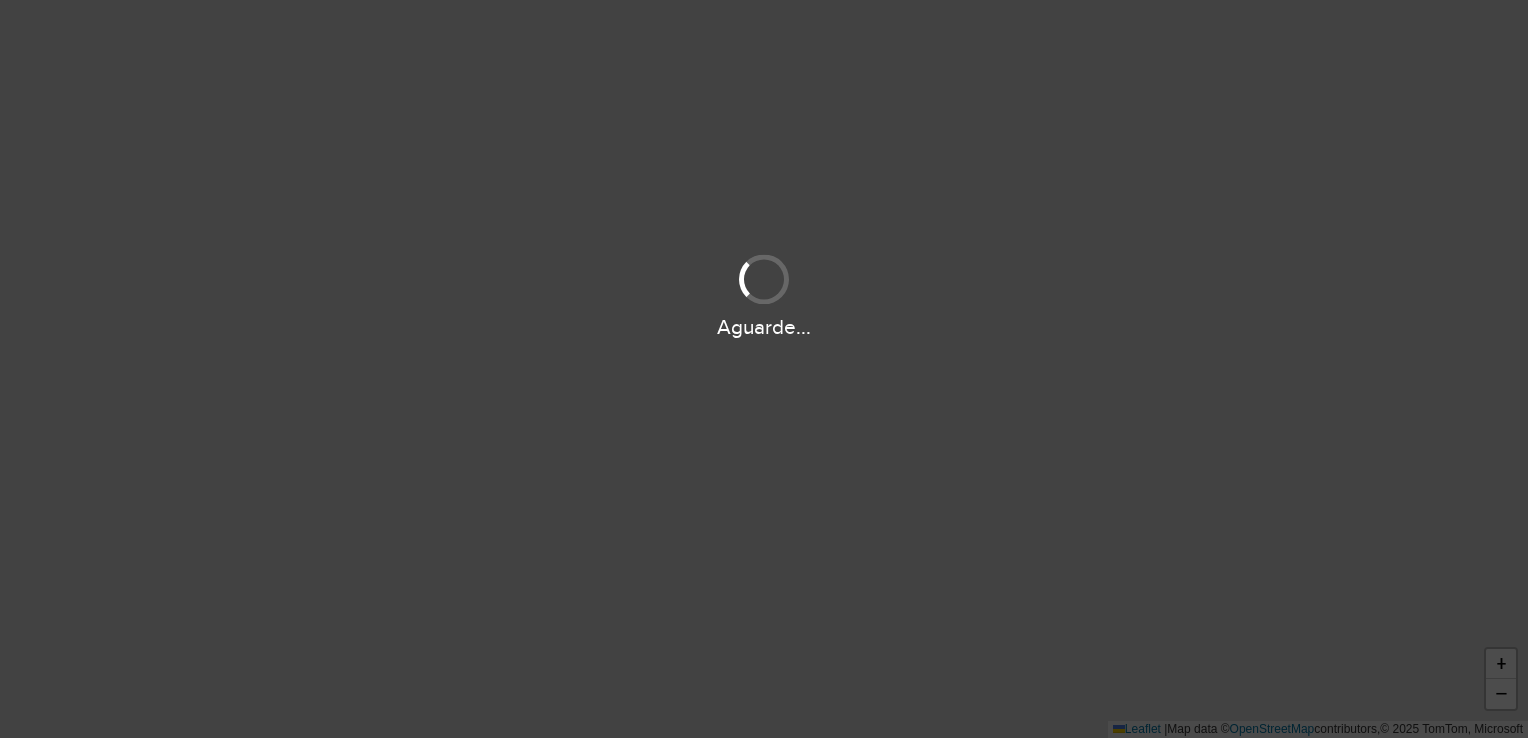scroll, scrollTop: 0, scrollLeft: 0, axis: both 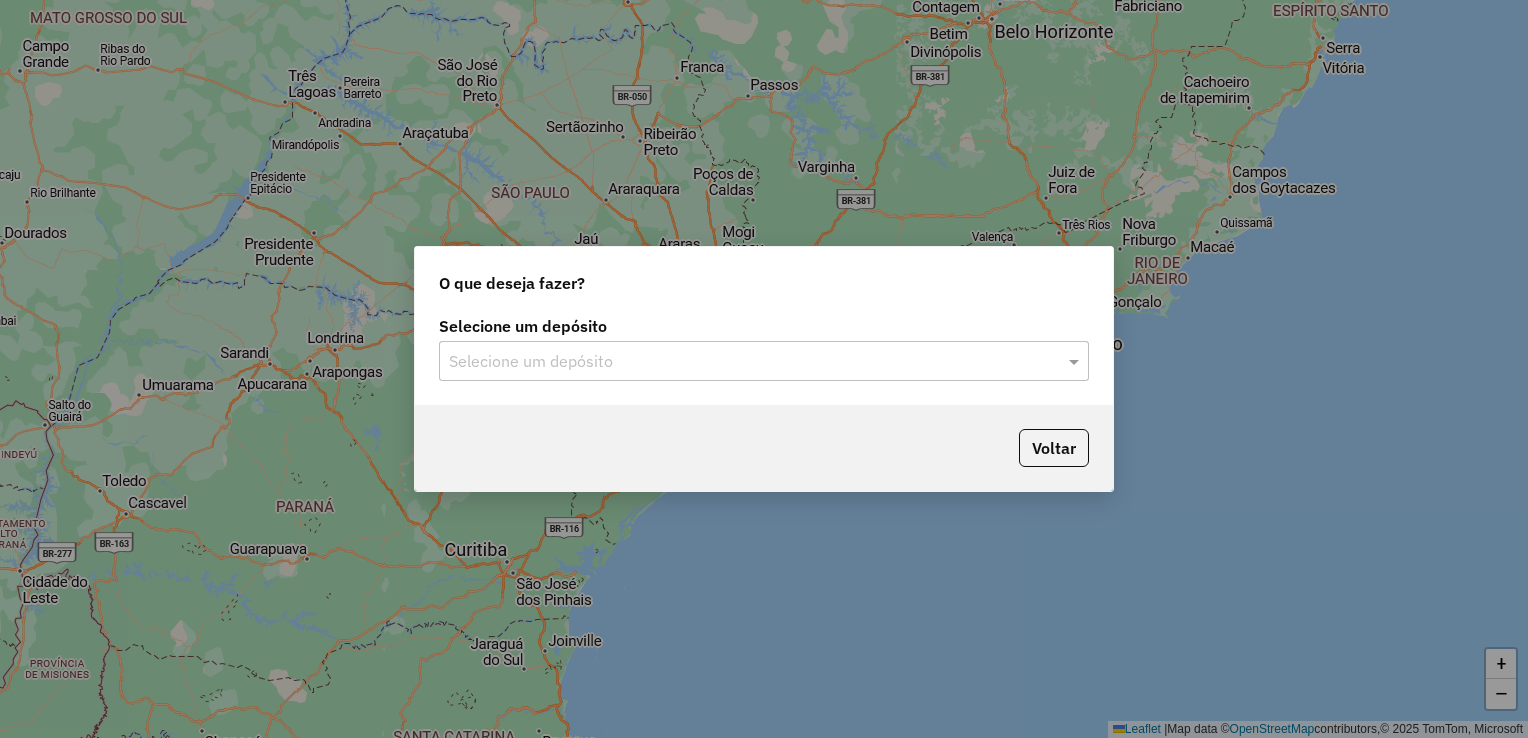 click 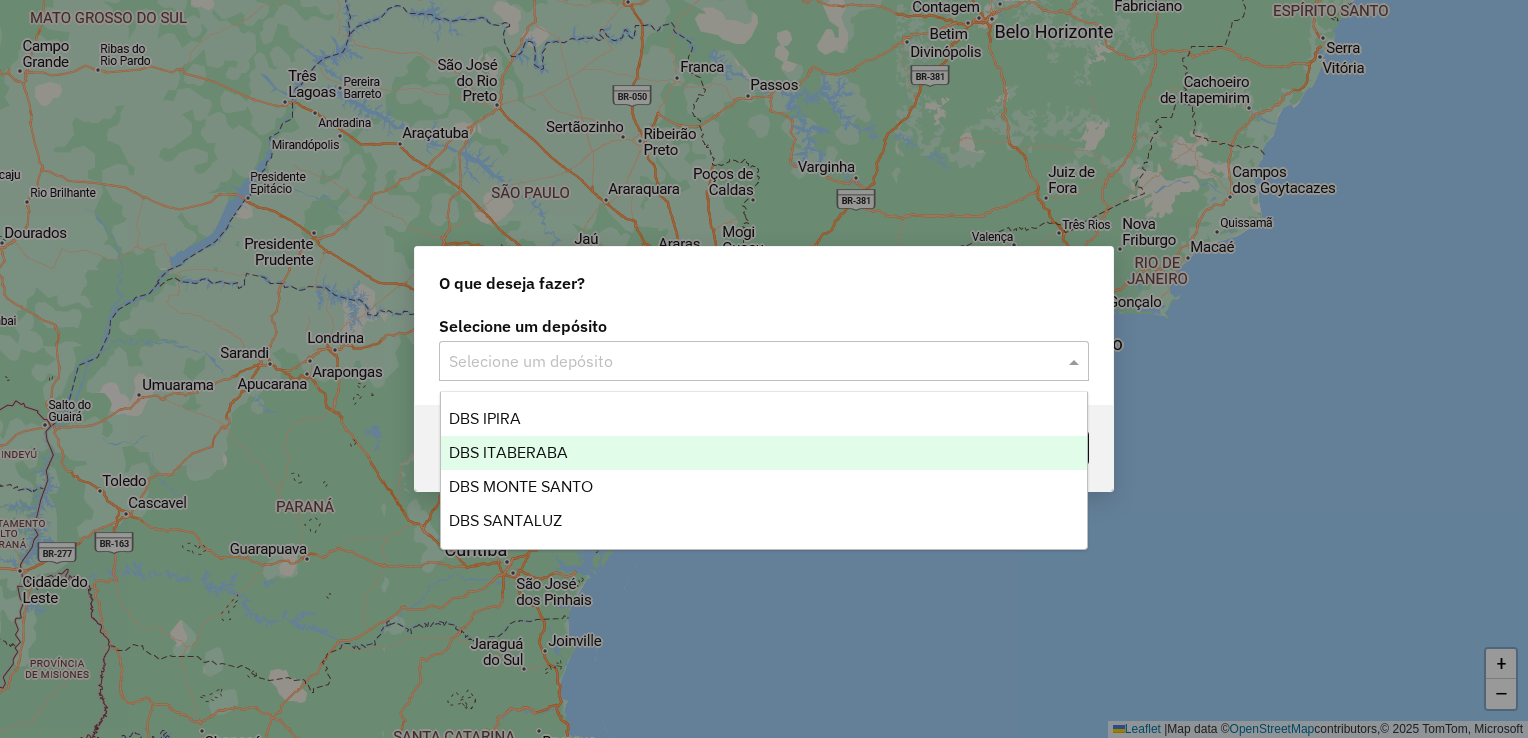 click on "DBS ITABERABA" at bounding box center (508, 452) 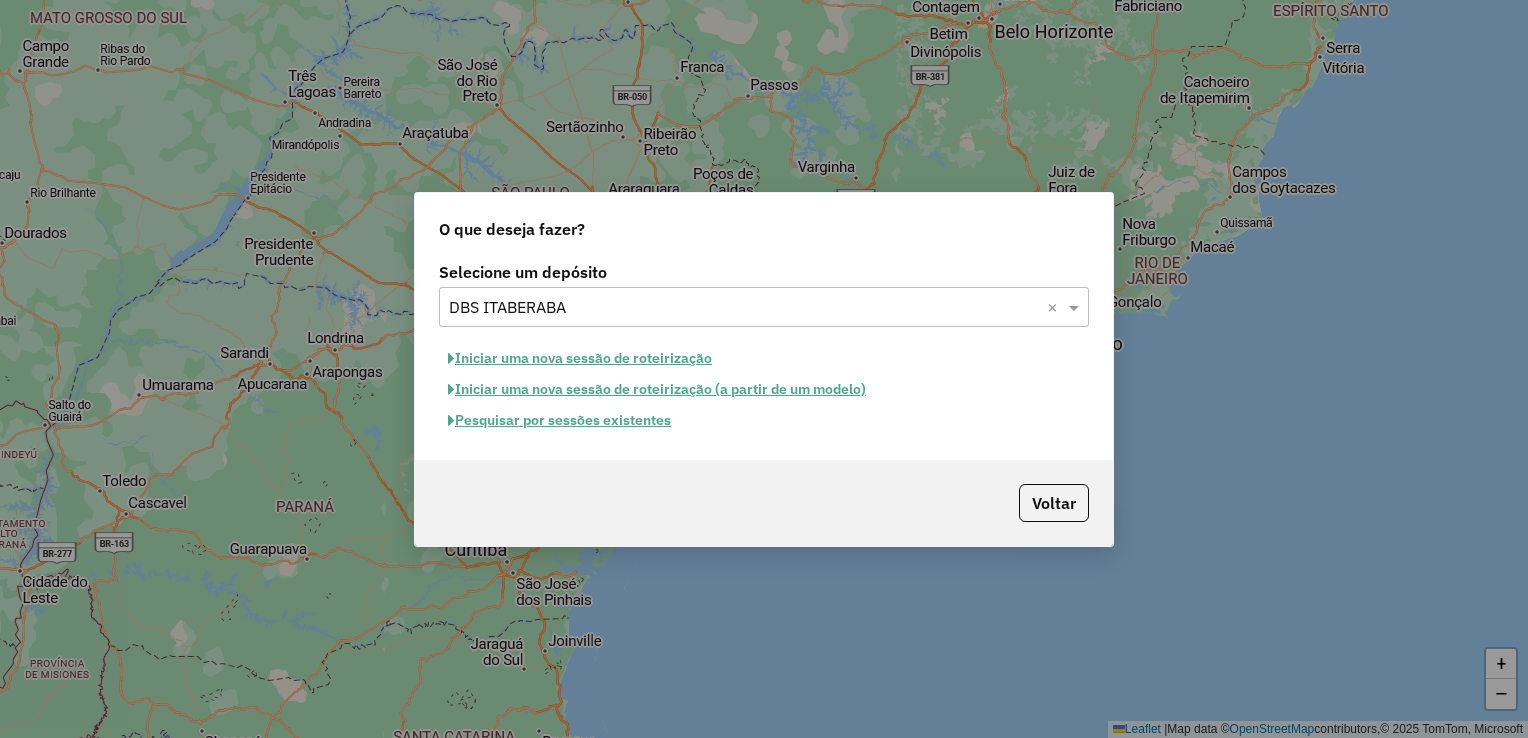 click on "Pesquisar por sessões existentes" 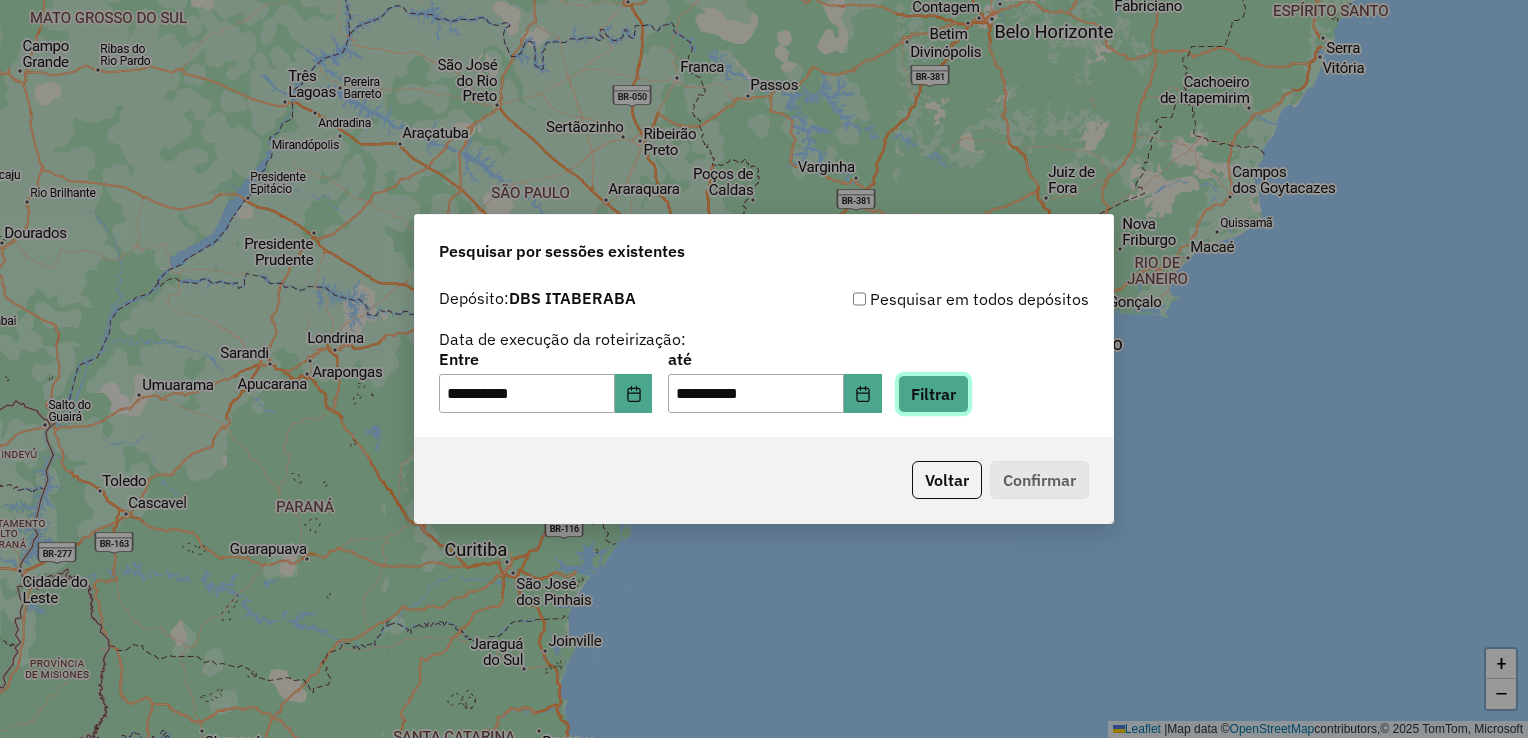 click on "Filtrar" 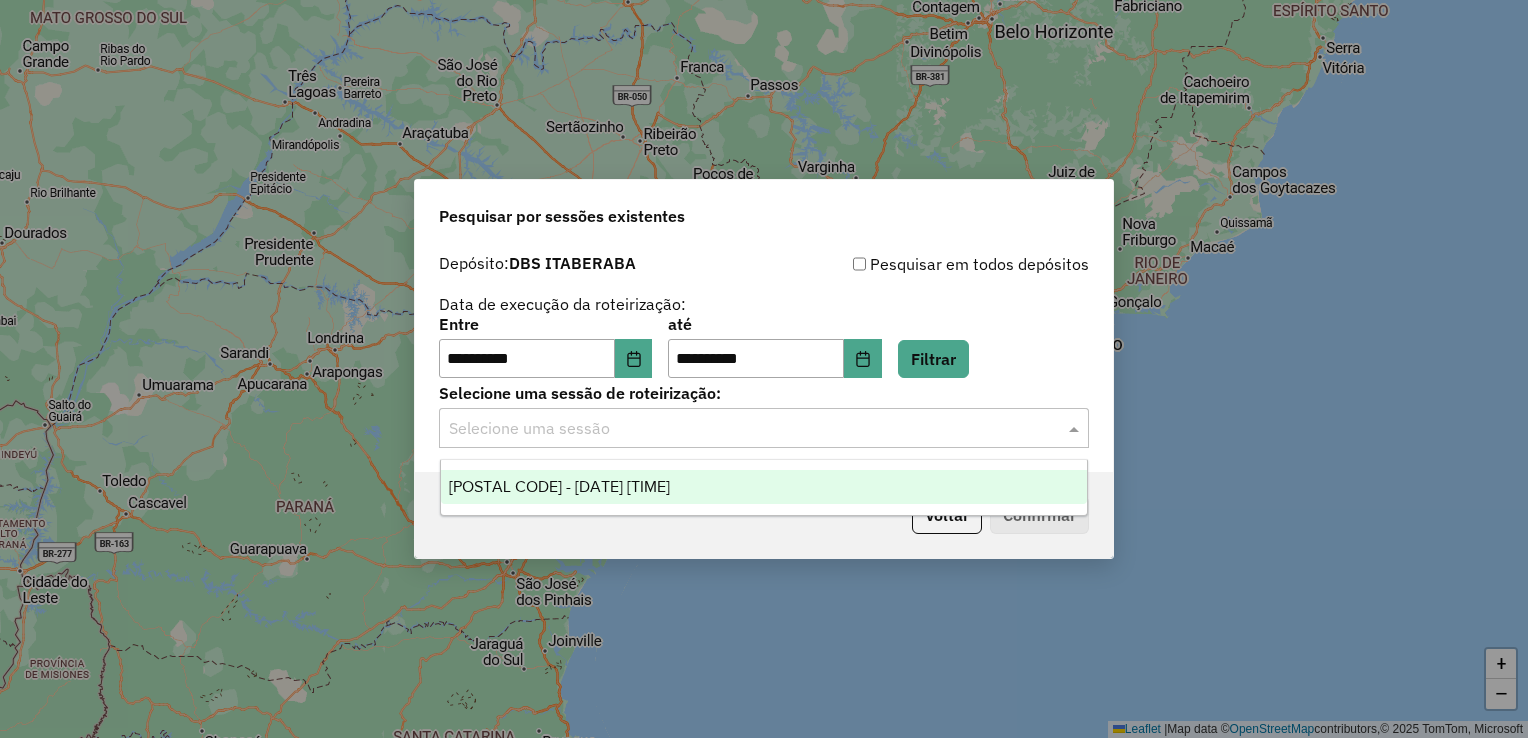 click 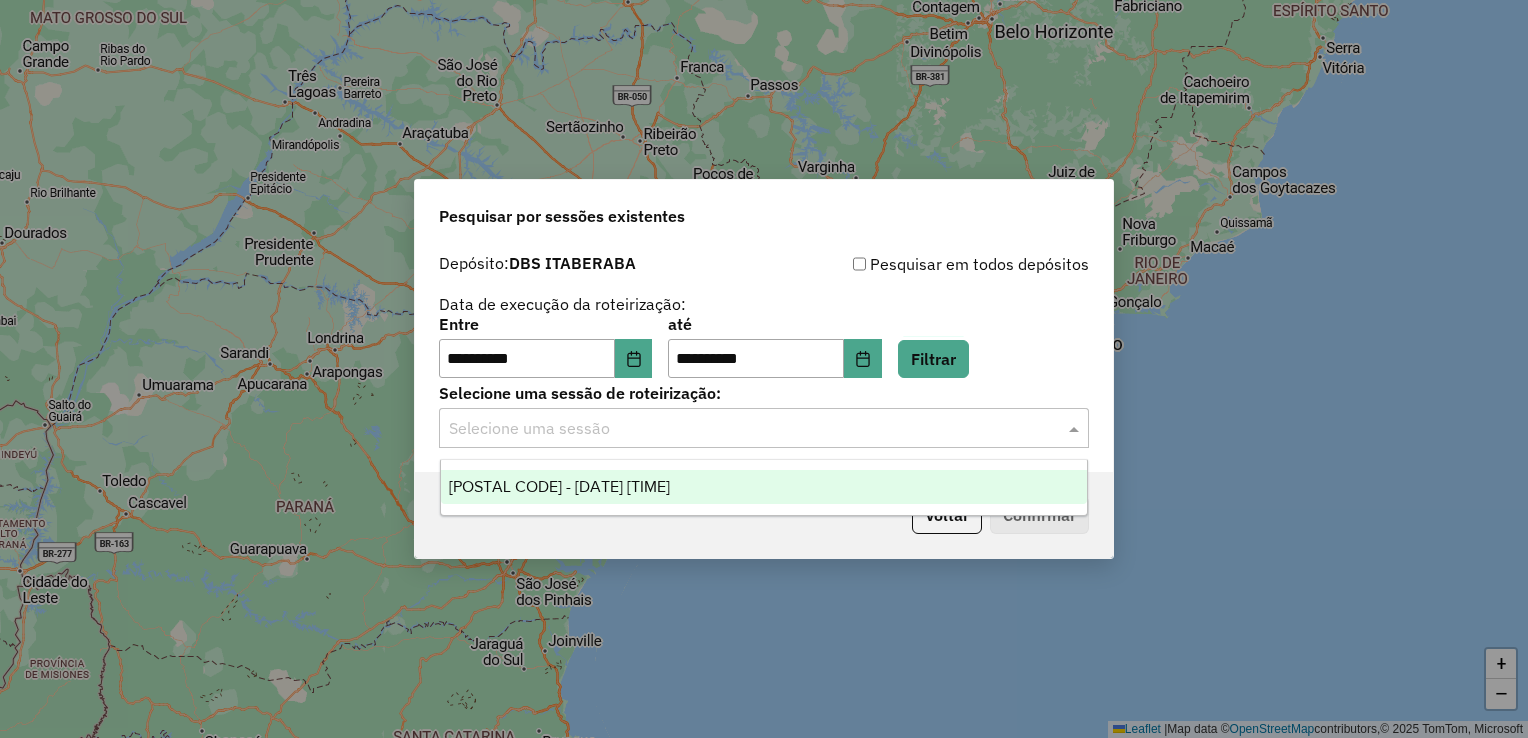click on "974586 - 05/08/2025 17:27" at bounding box center (764, 487) 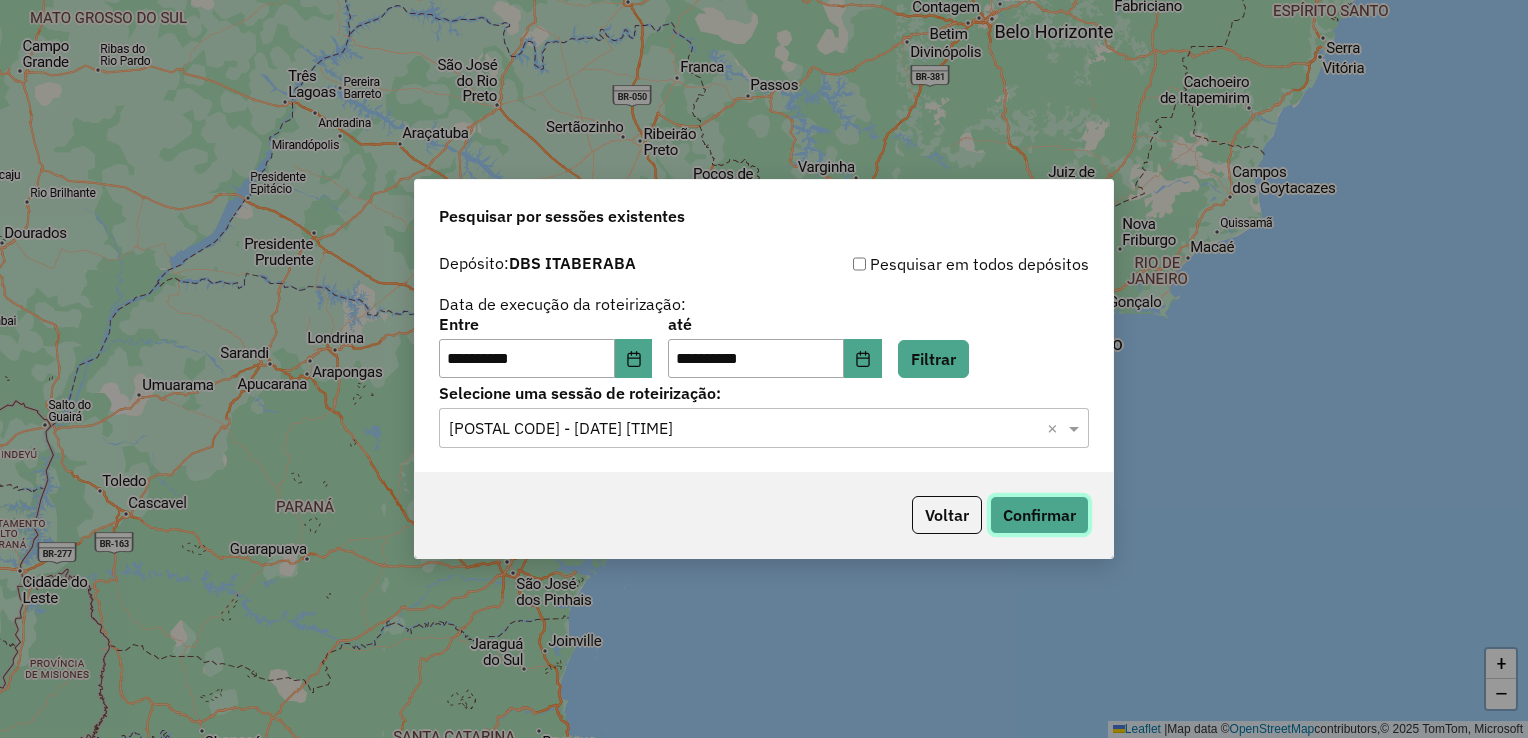 click on "Confirmar" 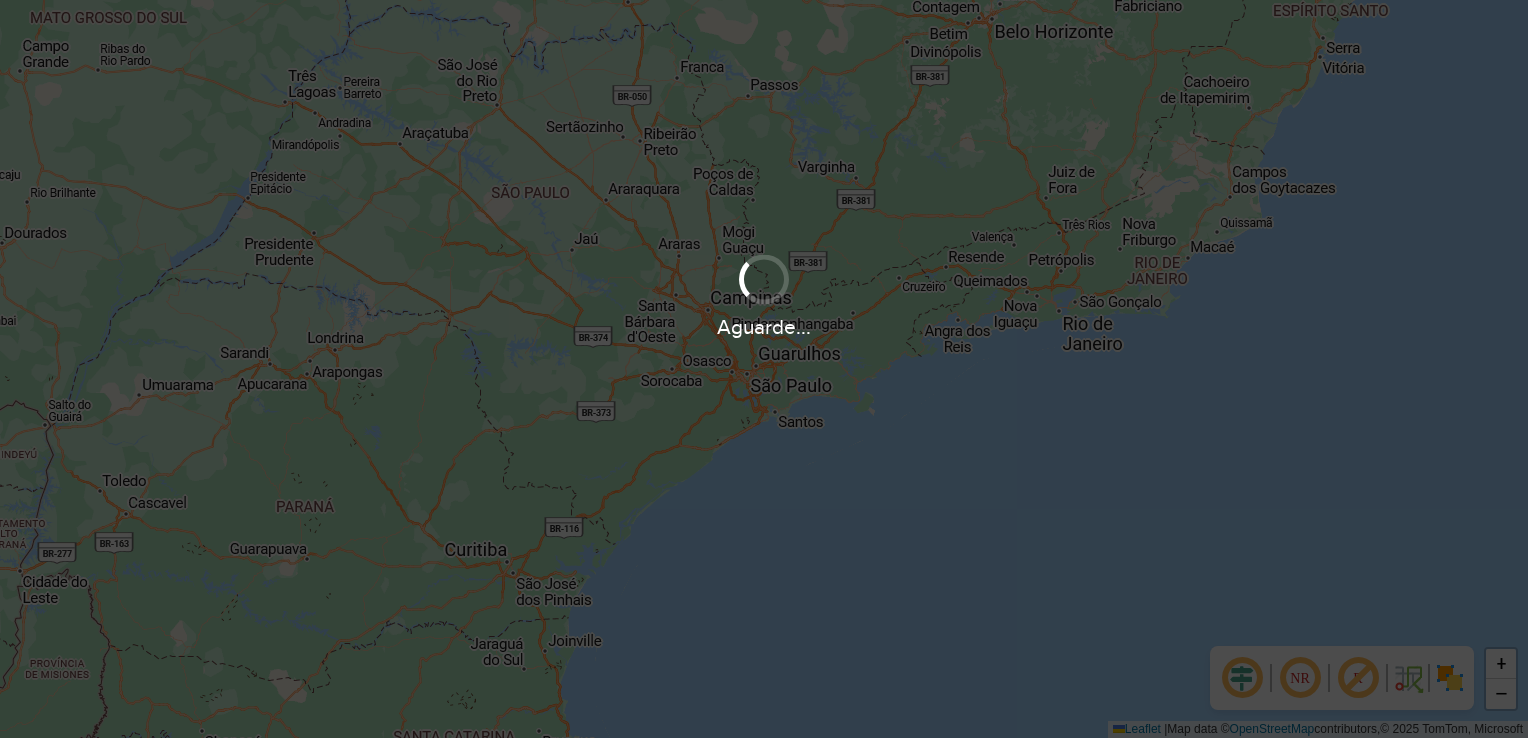 scroll, scrollTop: 0, scrollLeft: 0, axis: both 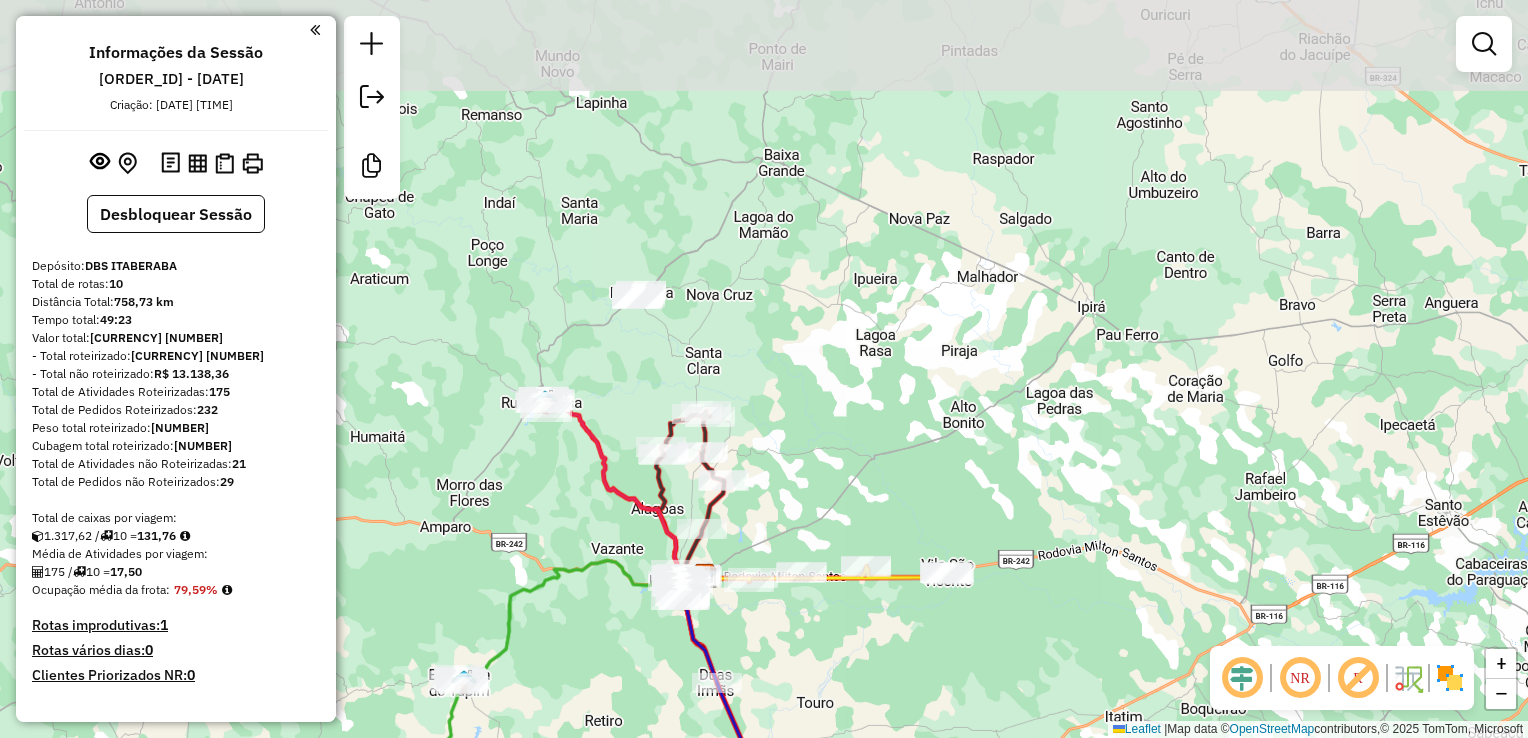 drag, startPoint x: 598, startPoint y: 346, endPoint x: 552, endPoint y: 519, distance: 179.01117 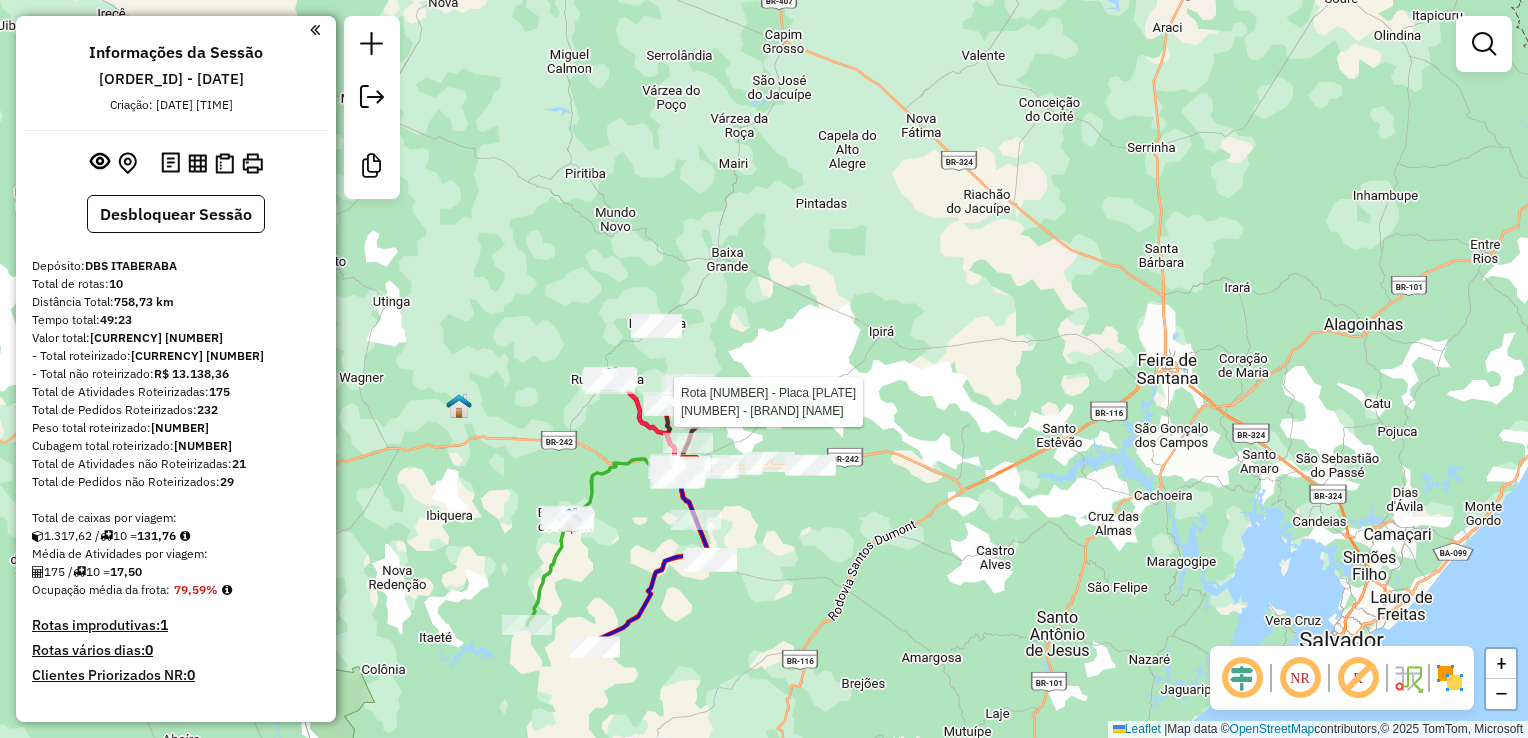 drag, startPoint x: 766, startPoint y: 430, endPoint x: 714, endPoint y: 610, distance: 187.36061 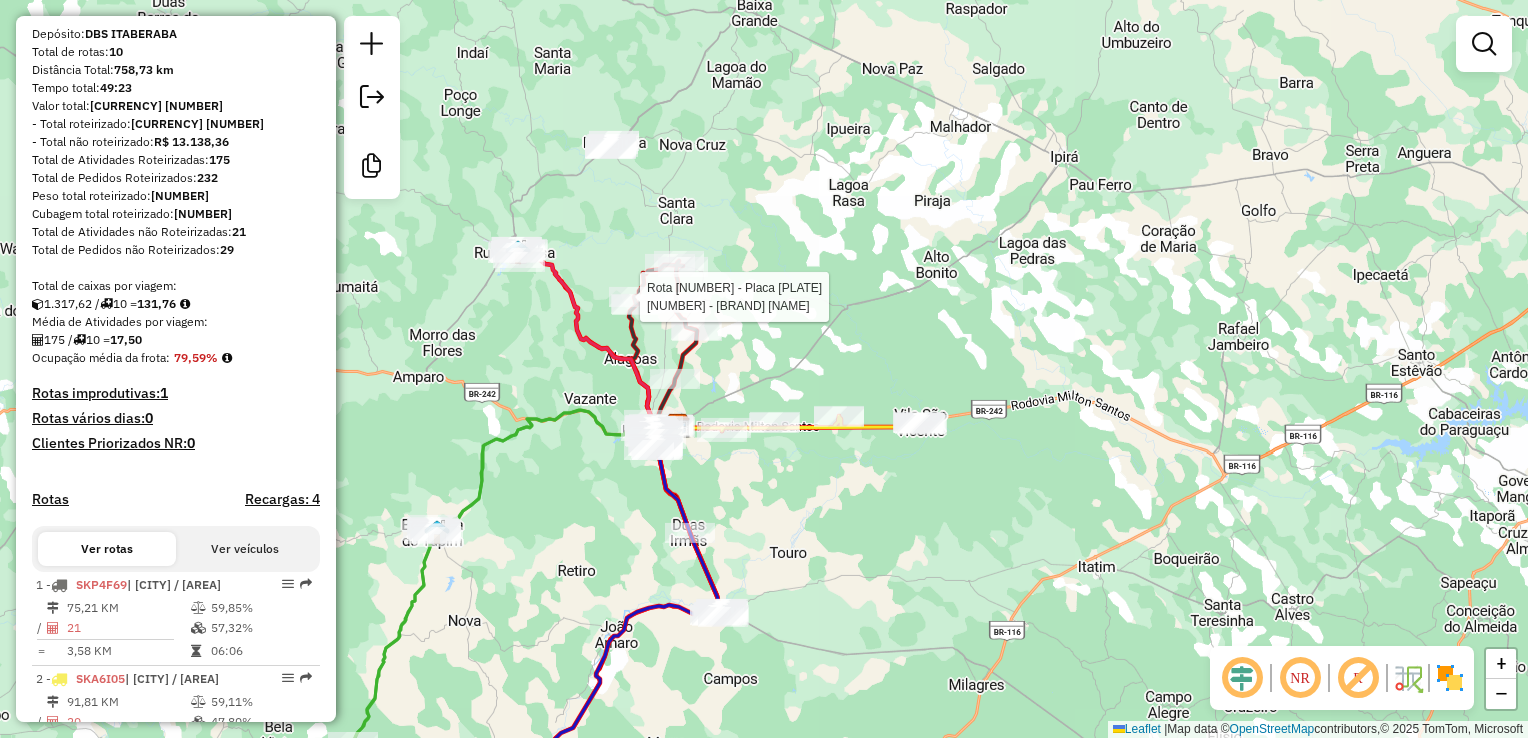 scroll, scrollTop: 300, scrollLeft: 0, axis: vertical 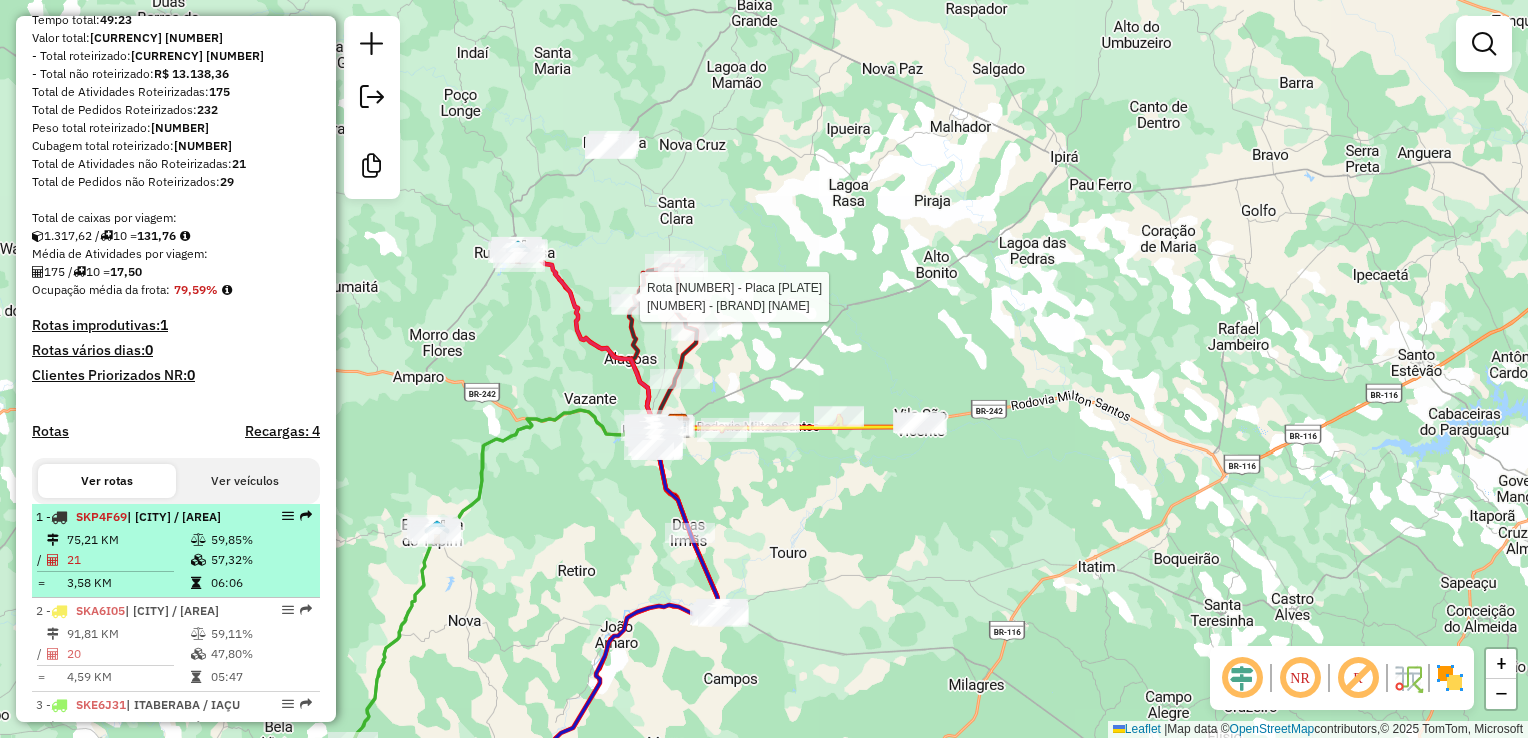 click on "[NUMBER] - [SYMBOL] [SYMBOL][SYMBOL][SYMBOL][SYMBOL][SYMBOL] | [CITY] / [STATE]" at bounding box center (142, 517) 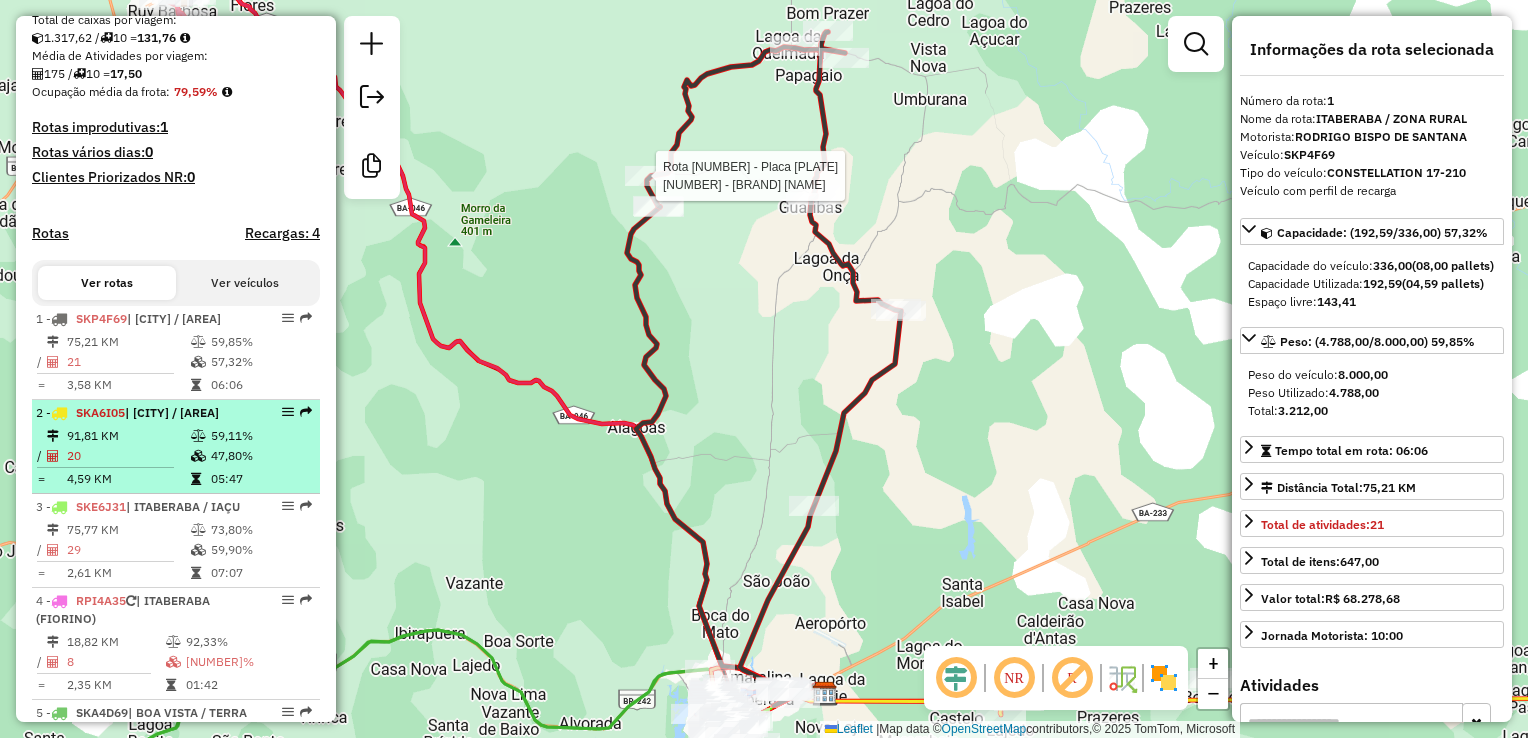 scroll, scrollTop: 500, scrollLeft: 0, axis: vertical 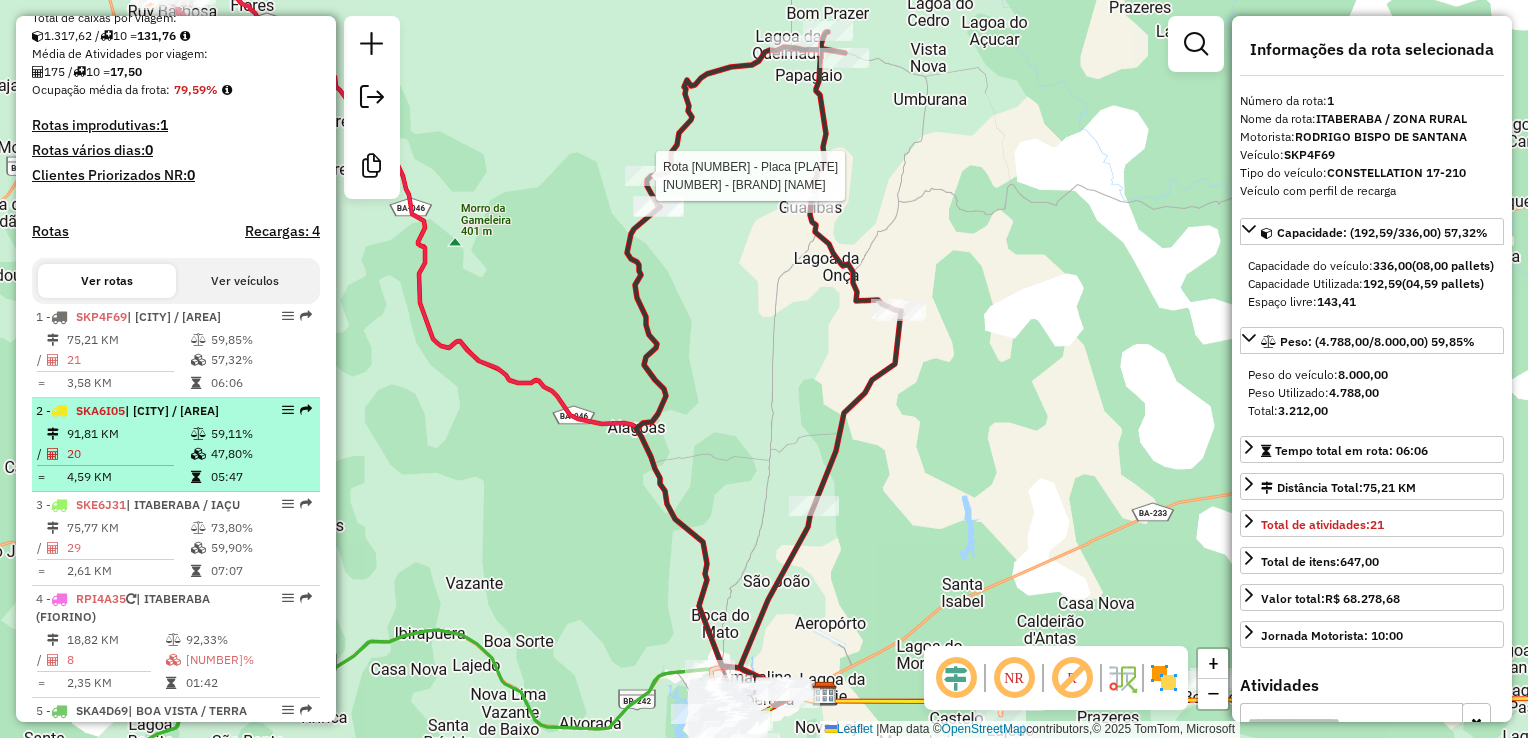 click on "2 - SKA6I05 | [CITY] / [CITY]" at bounding box center [142, 411] 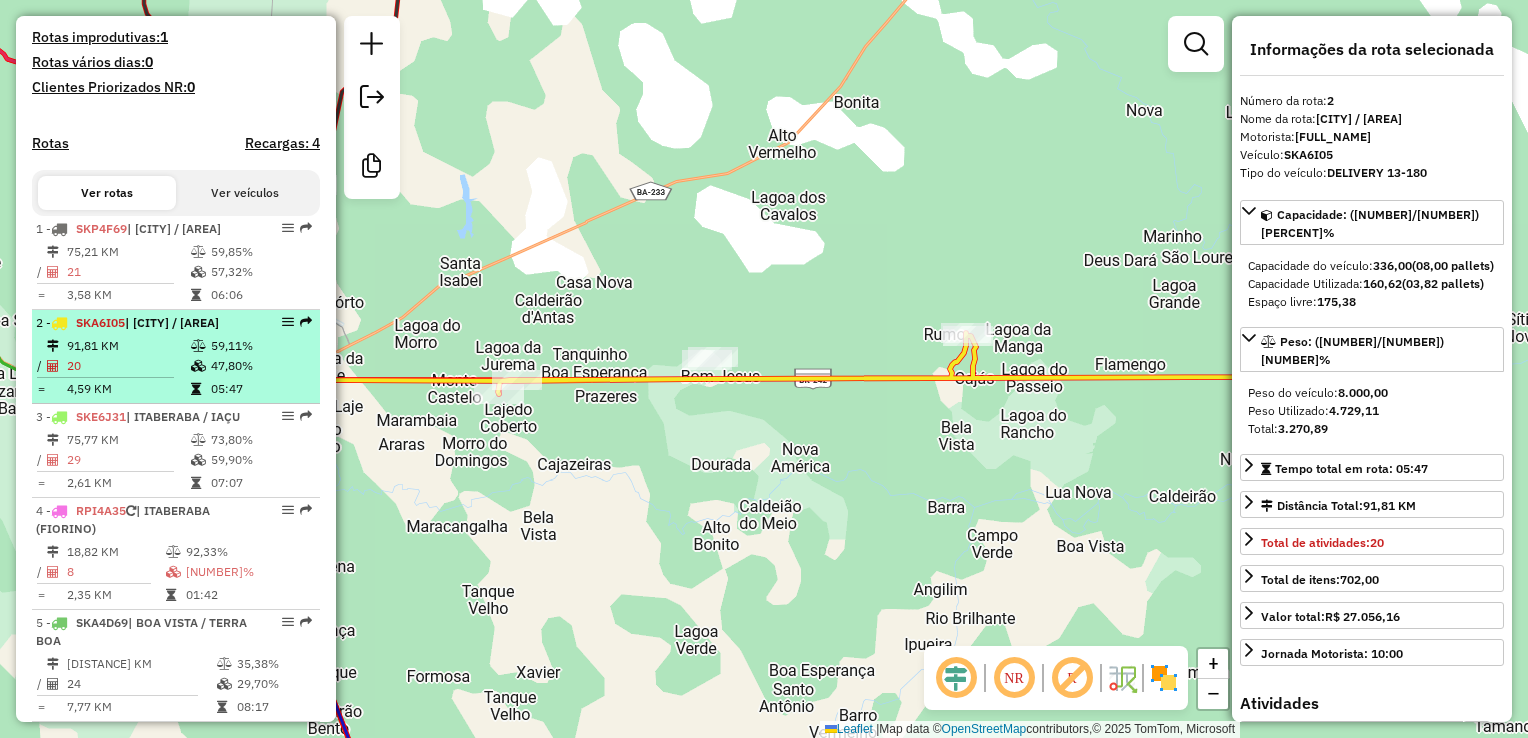 scroll, scrollTop: 700, scrollLeft: 0, axis: vertical 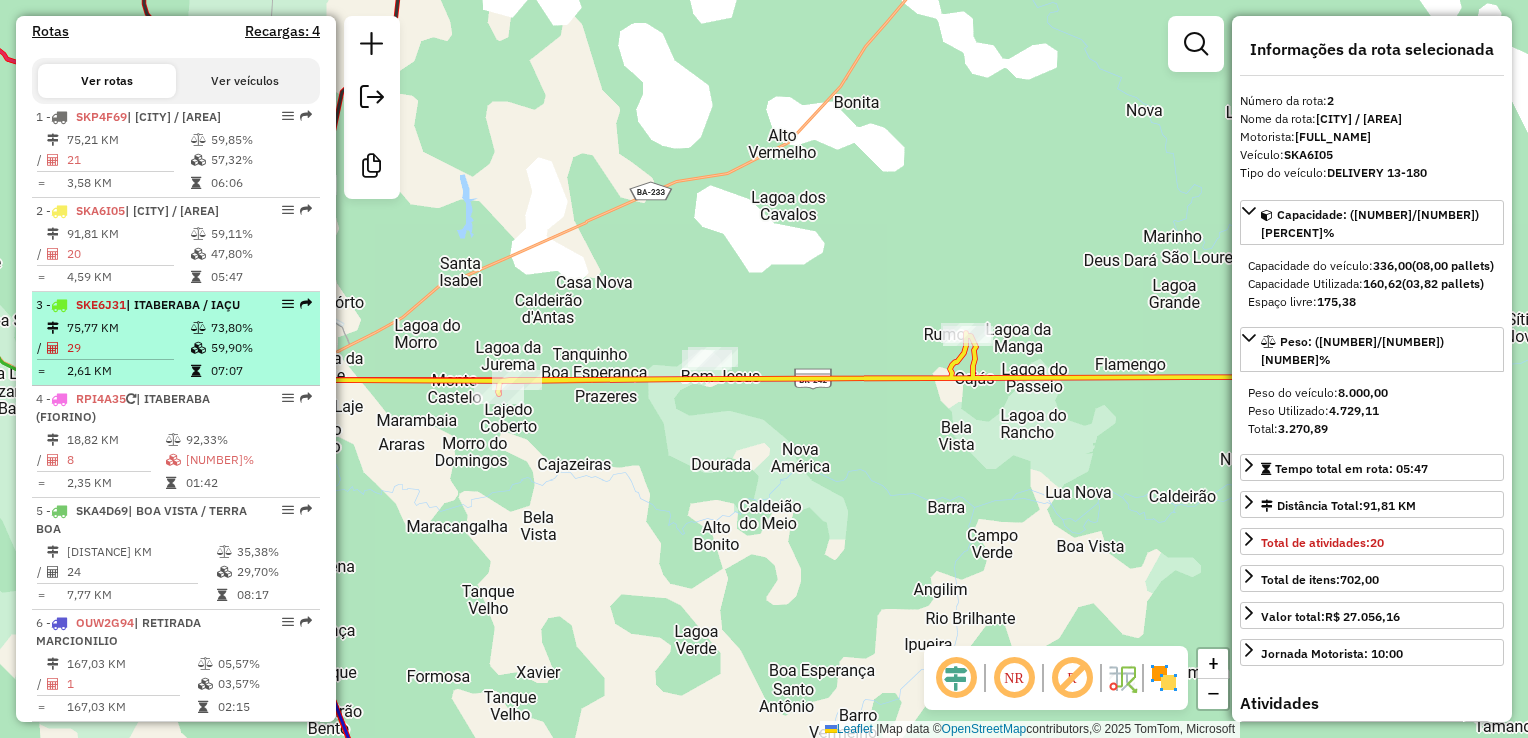 click at bounding box center [113, 359] 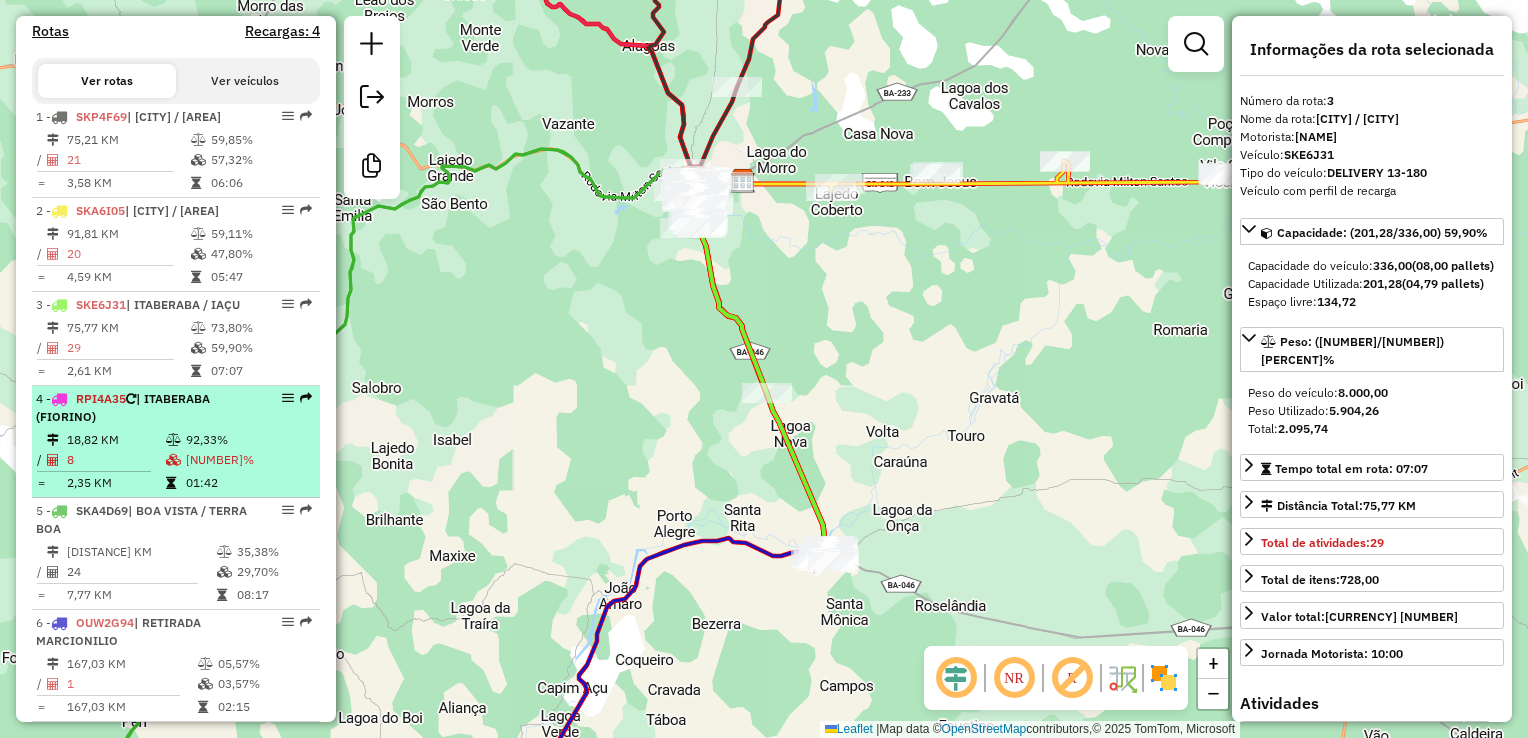 click on "Rota 4 - Placa [PLATE]   | [CITY] ([VEHICLE])" at bounding box center [142, 408] 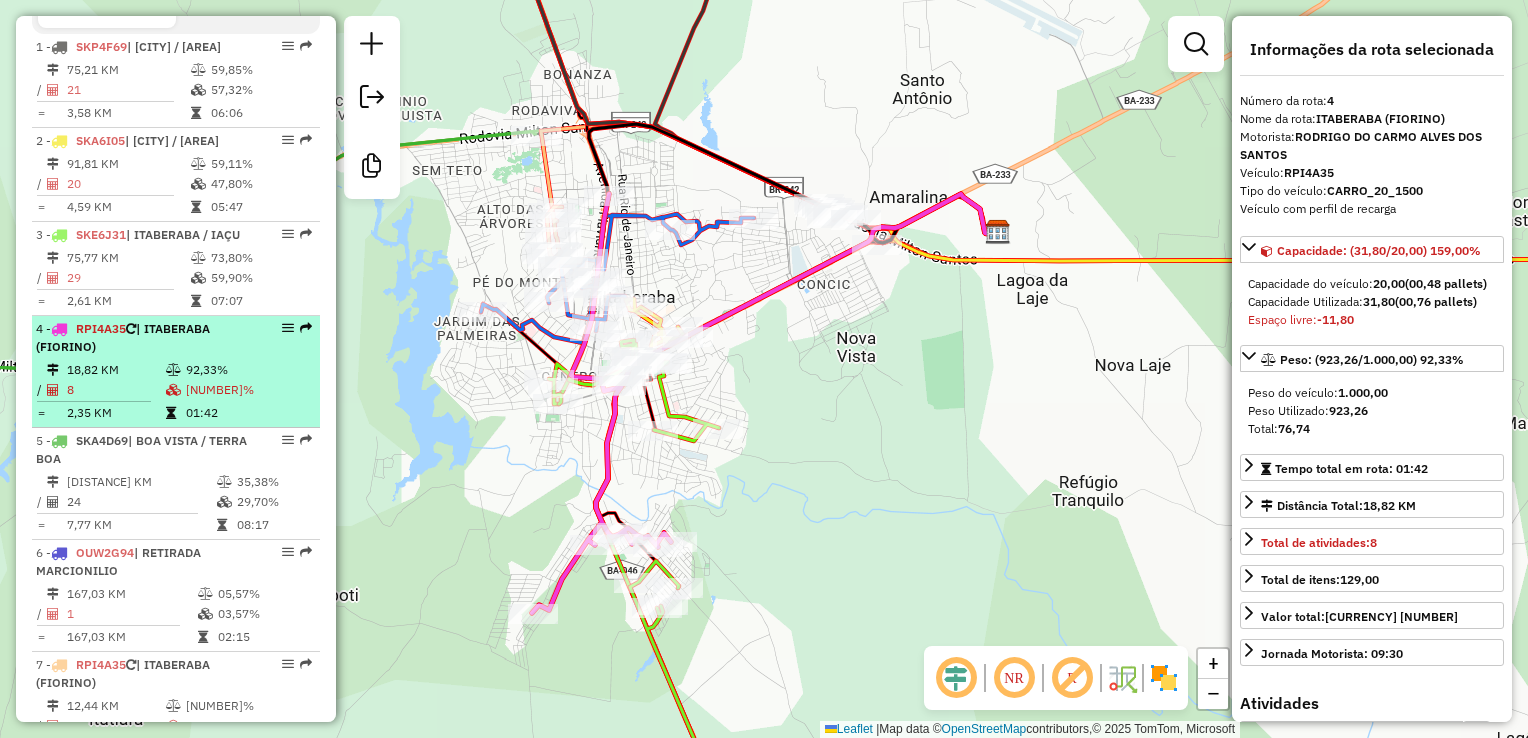 scroll, scrollTop: 800, scrollLeft: 0, axis: vertical 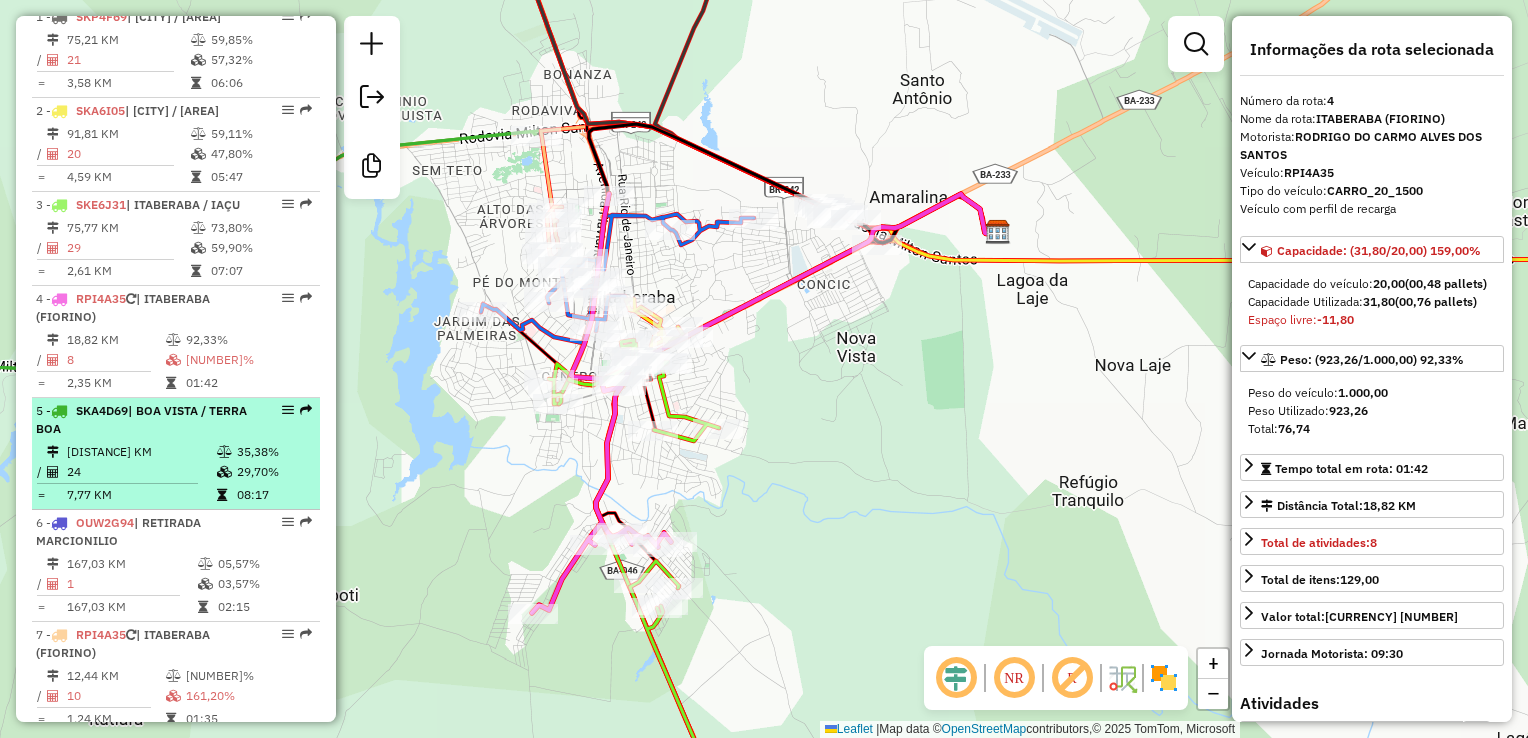 click on "[DISTANCE] KM" at bounding box center (141, 452) 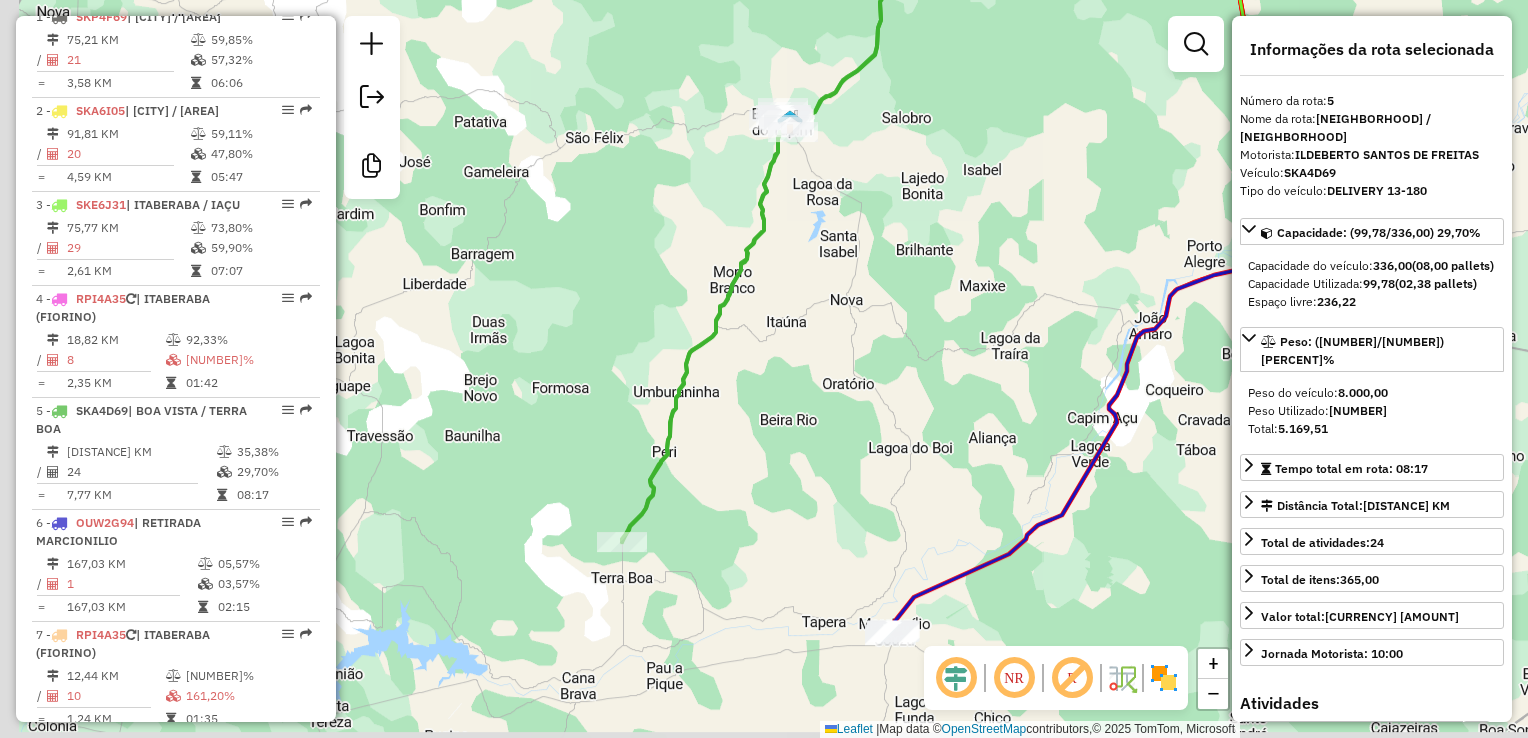 drag, startPoint x: 790, startPoint y: 487, endPoint x: 901, endPoint y: 400, distance: 141.0319 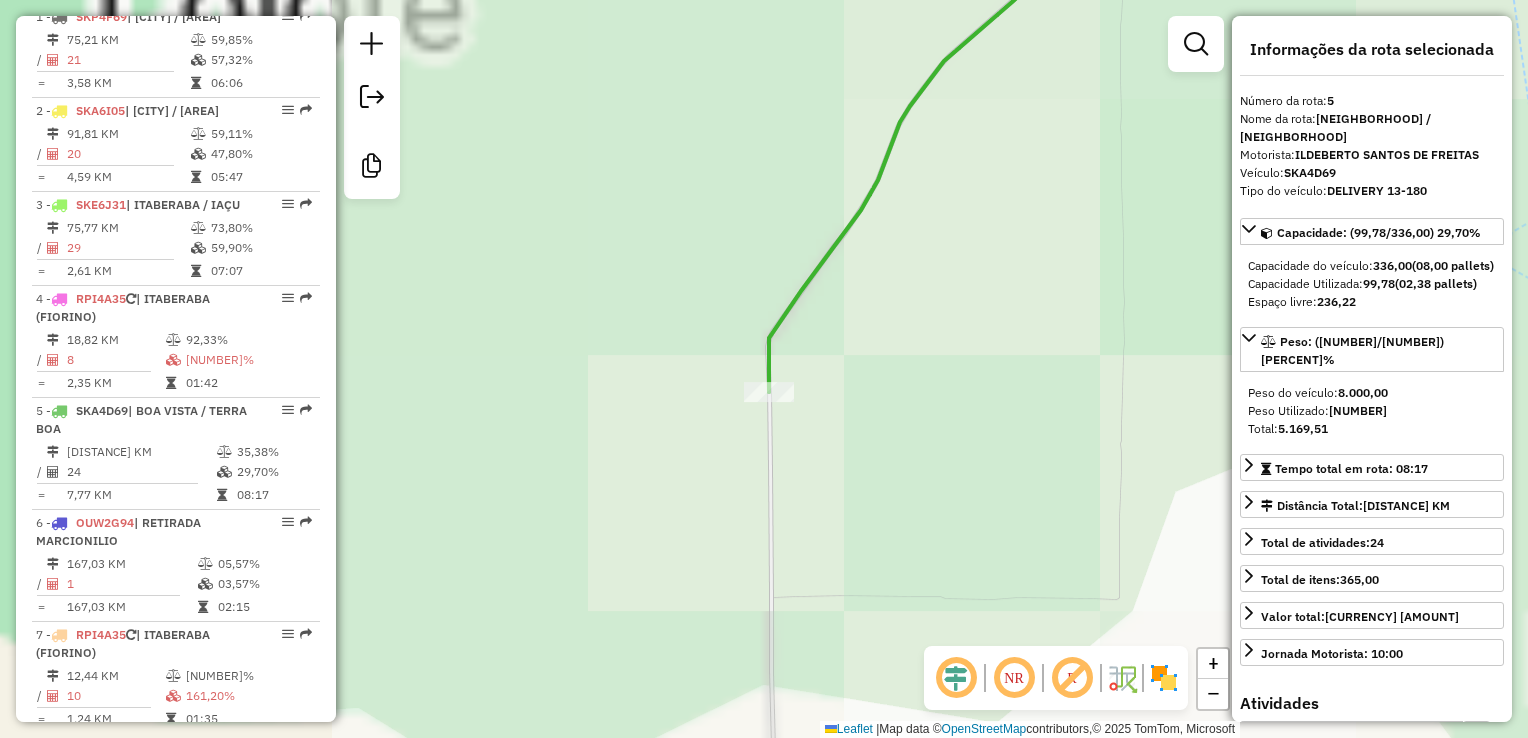 drag, startPoint x: 443, startPoint y: 487, endPoint x: 895, endPoint y: 483, distance: 452.0177 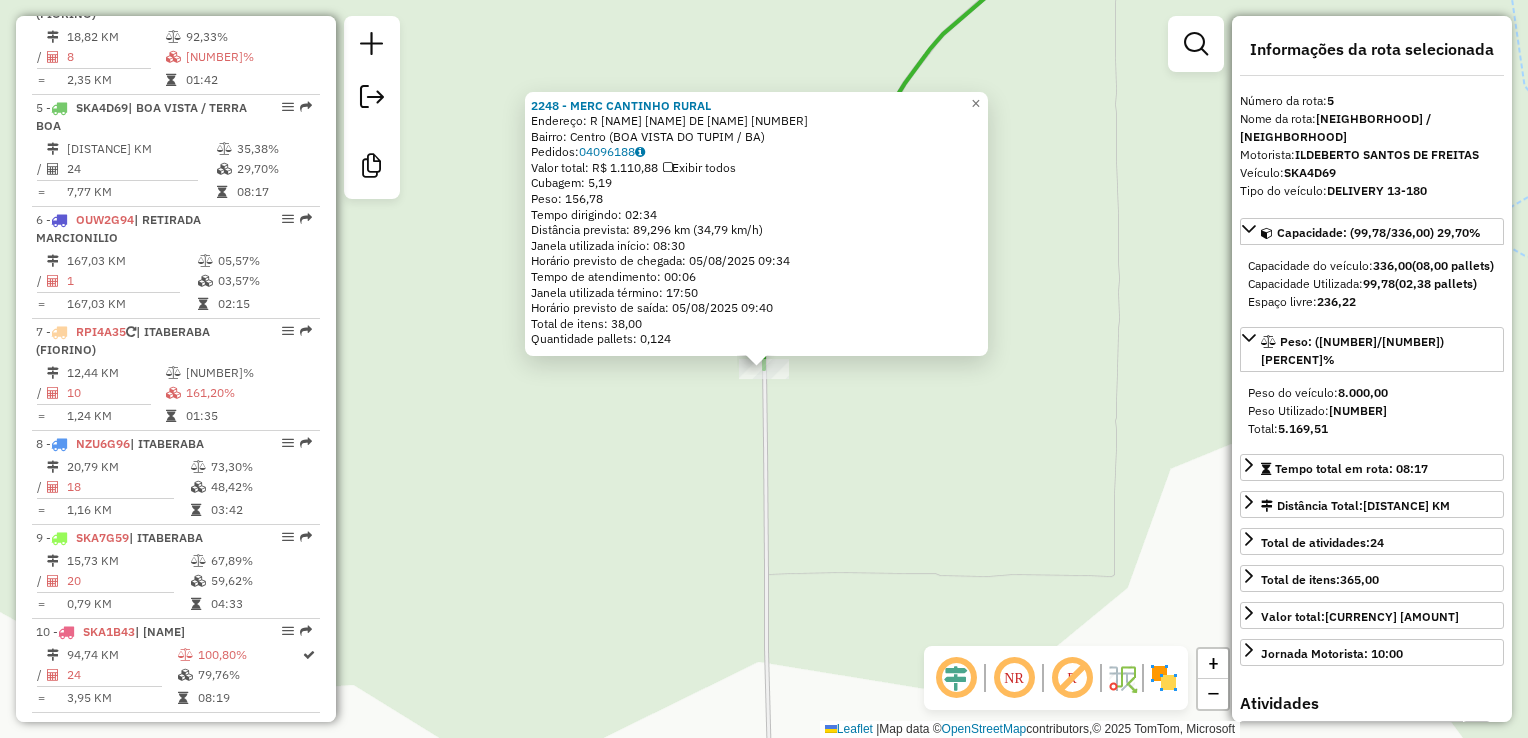 scroll, scrollTop: 1235, scrollLeft: 0, axis: vertical 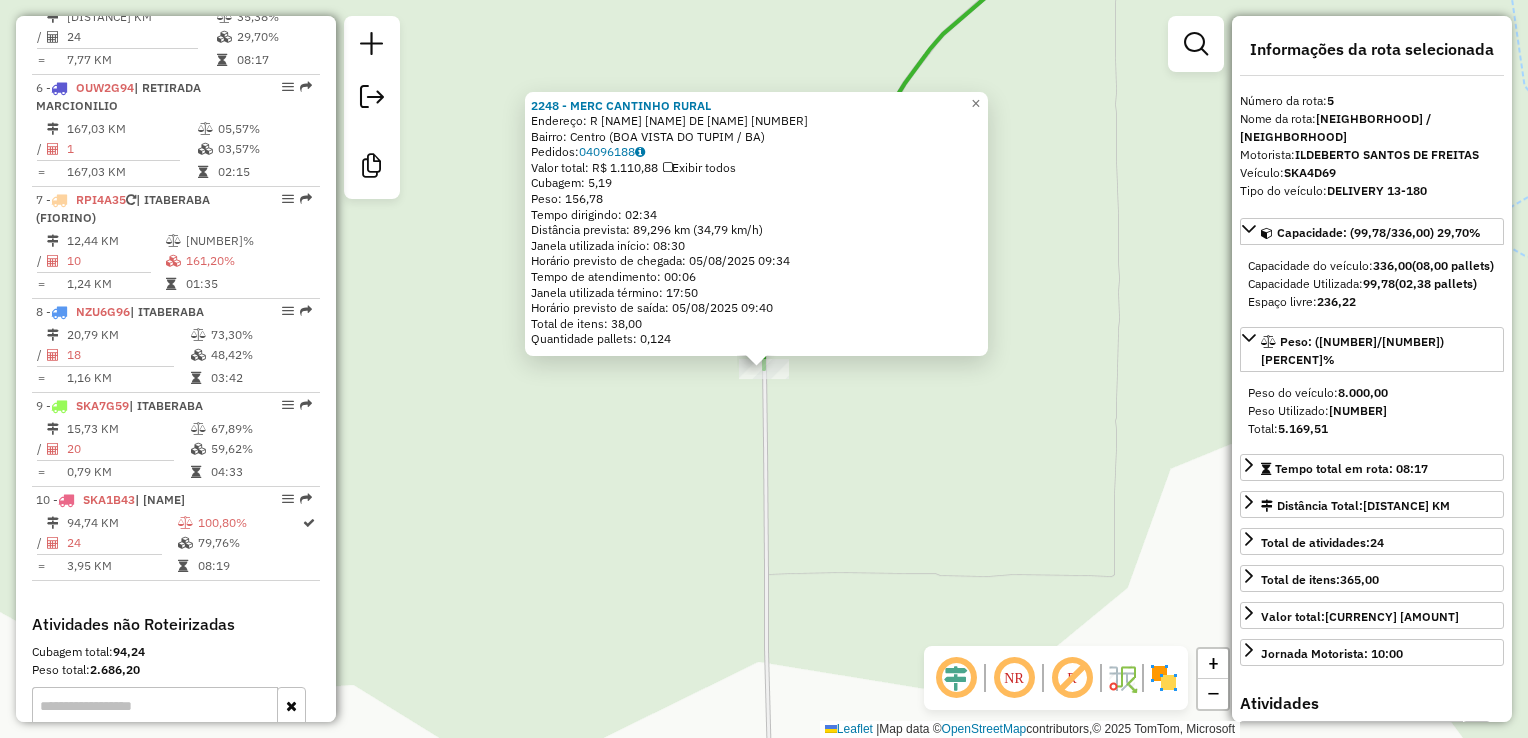 click on "2248 - MERC CANTINHO RURAL Endereço: R [NAME] [NAME] DE [NAME] [NUMBER] Bairro: [NAME] ([CITY] / [STATE]) Pedidos: [POSTAL_CODE] Valor total: R$ 1.110,88 Exibir todos Cubagem: 5,19 Peso: 156,78 Tempo dirigindo: 02:34 Distância prevista: 89,296 km (34,79 km/h) Janela utilizada início: 08:30 Horário previsto de chegada: 05/08/2025 09:34 Tempo de atendimento: 00:06 Janela utilizada término: 17:50 Horário previsto de saída: 05/08/2025 09:40 Total de itens: 38,00 Quantidade pallets: 0,124 × Janela de atendimento Grade de atendimento Capacidade Transportadoras Veículos Cliente Pedidos Rotas Selecione os dias de semana para filtrar as janelas de atendimento Seg Ter Qua Qui Sex Sáb Dom Informe o período da janela de atendimento: De: Até: Filtrar exatamente a janela do cliente Considerar janela de atendimento padrão Selecione os dias de semana para filtrar as grades de atendimento Seg Ter Qua Qui Sex Sáb Dom Peso mínimo: Peso máximo: +" 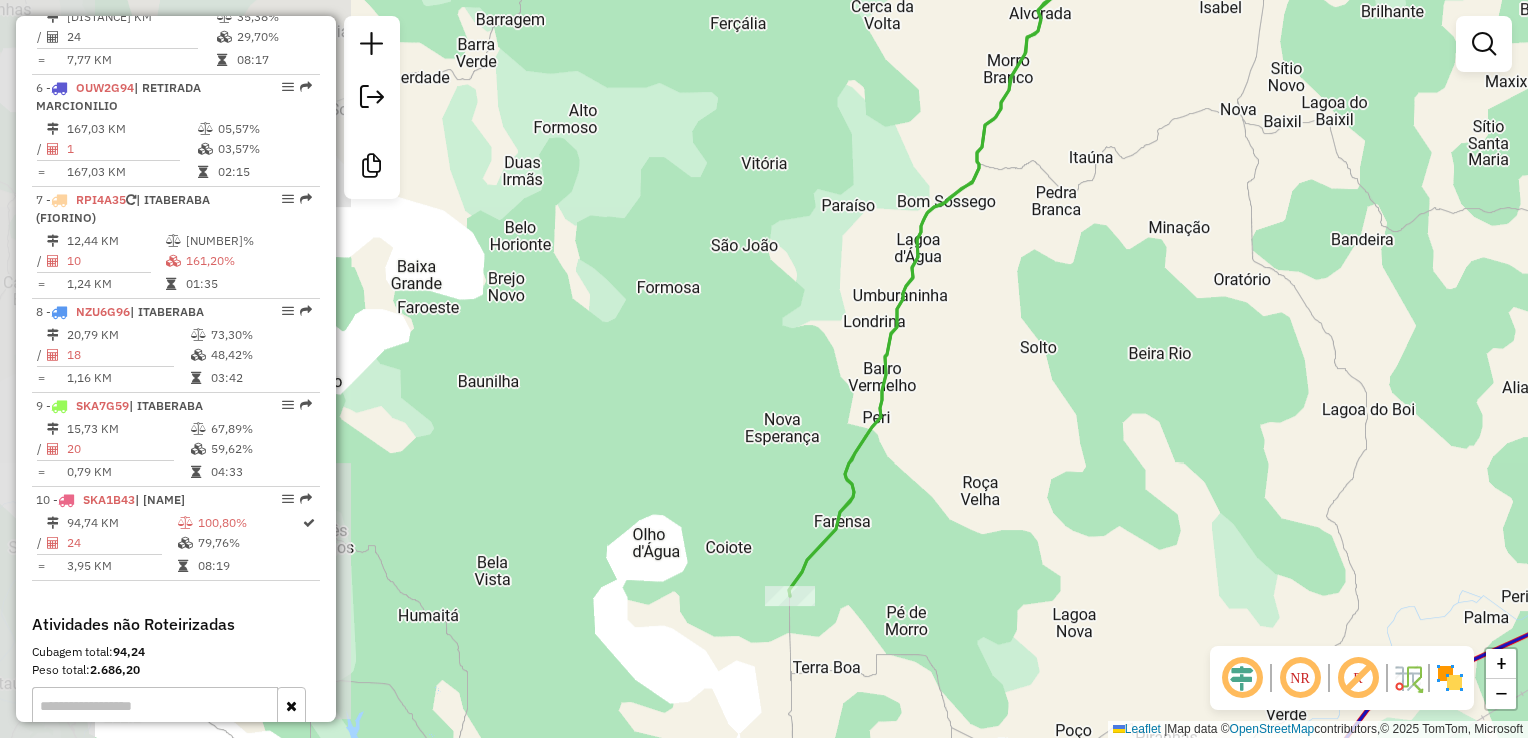 drag, startPoint x: 842, startPoint y: 643, endPoint x: 687, endPoint y: 163, distance: 504.40558 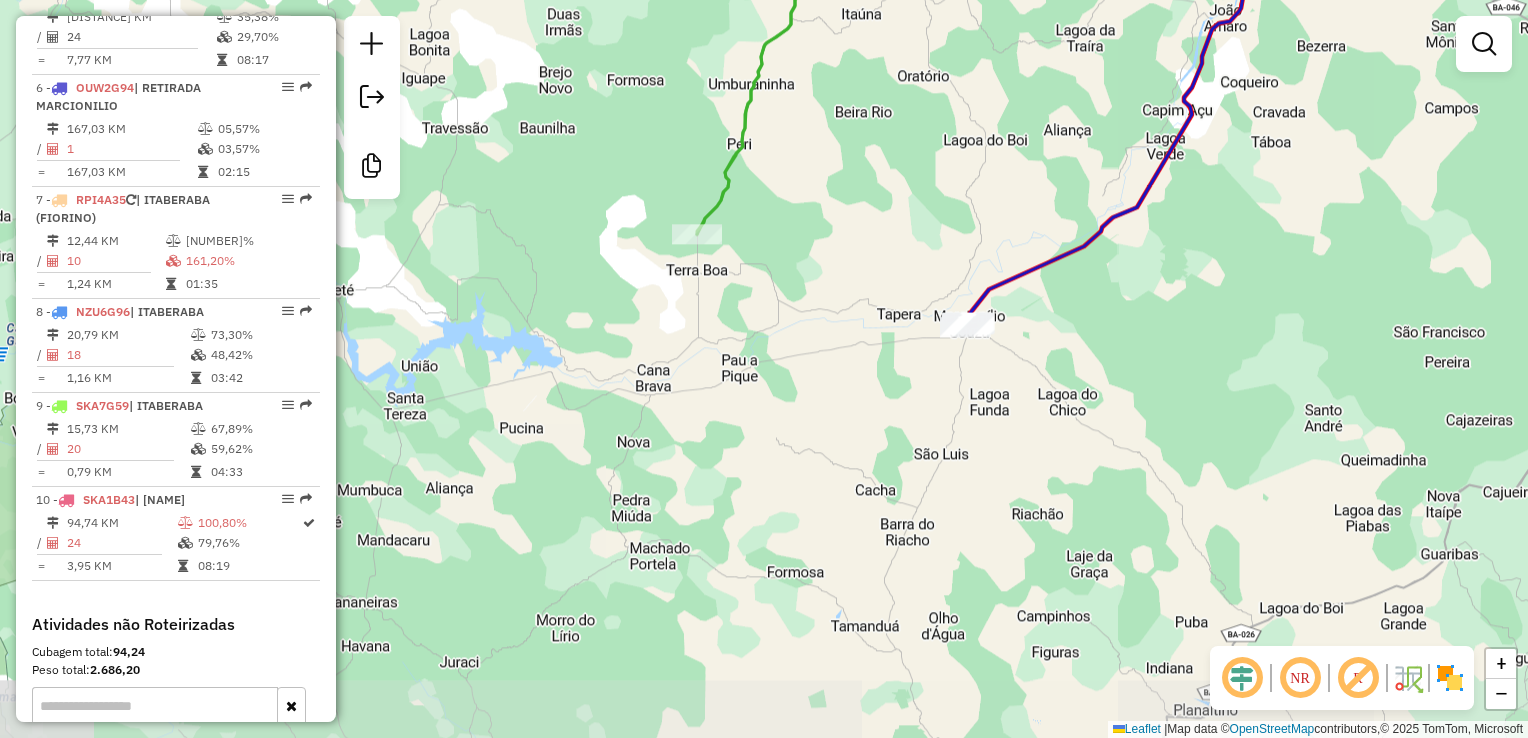 drag, startPoint x: 716, startPoint y: 384, endPoint x: 765, endPoint y: 384, distance: 49 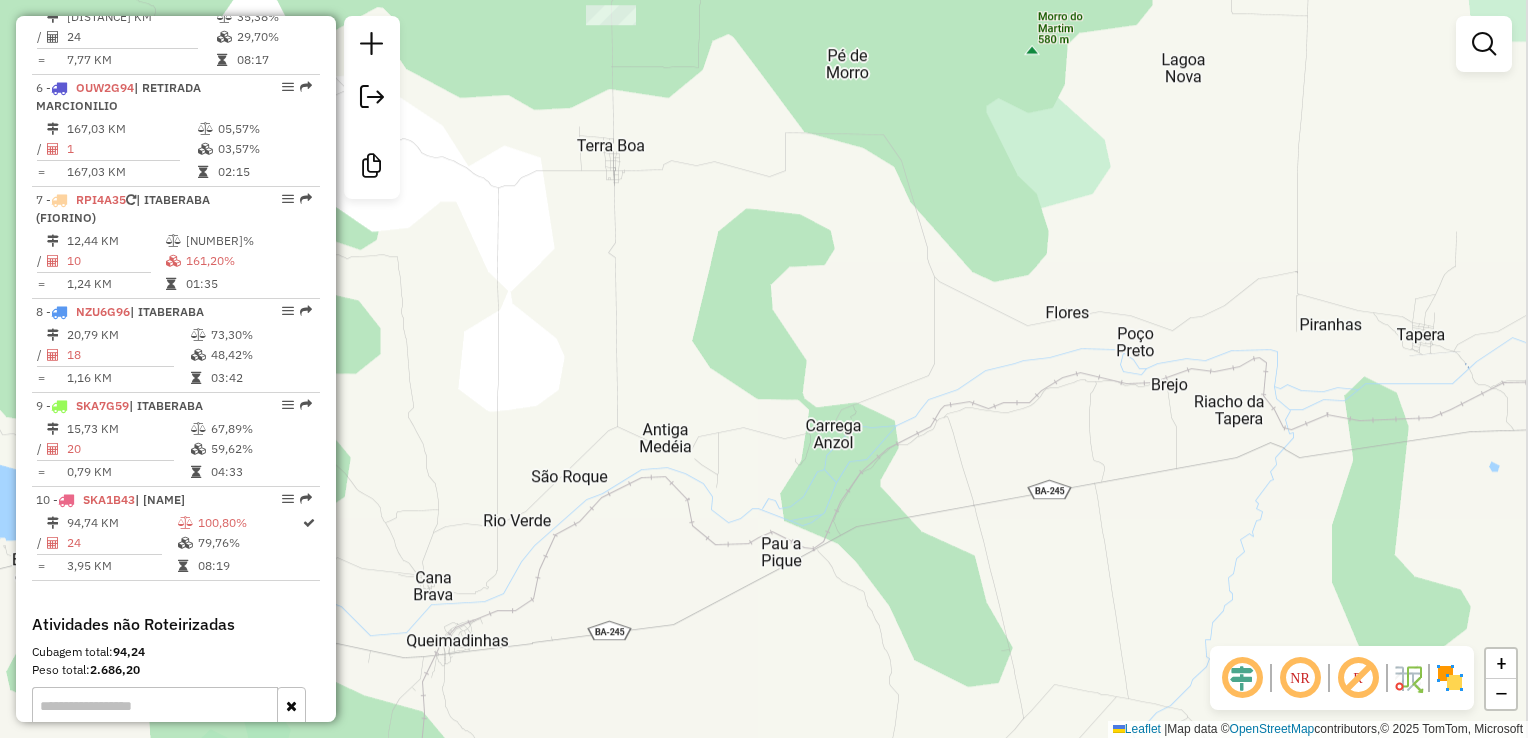 drag, startPoint x: 740, startPoint y: 285, endPoint x: 640, endPoint y: 467, distance: 207.6632 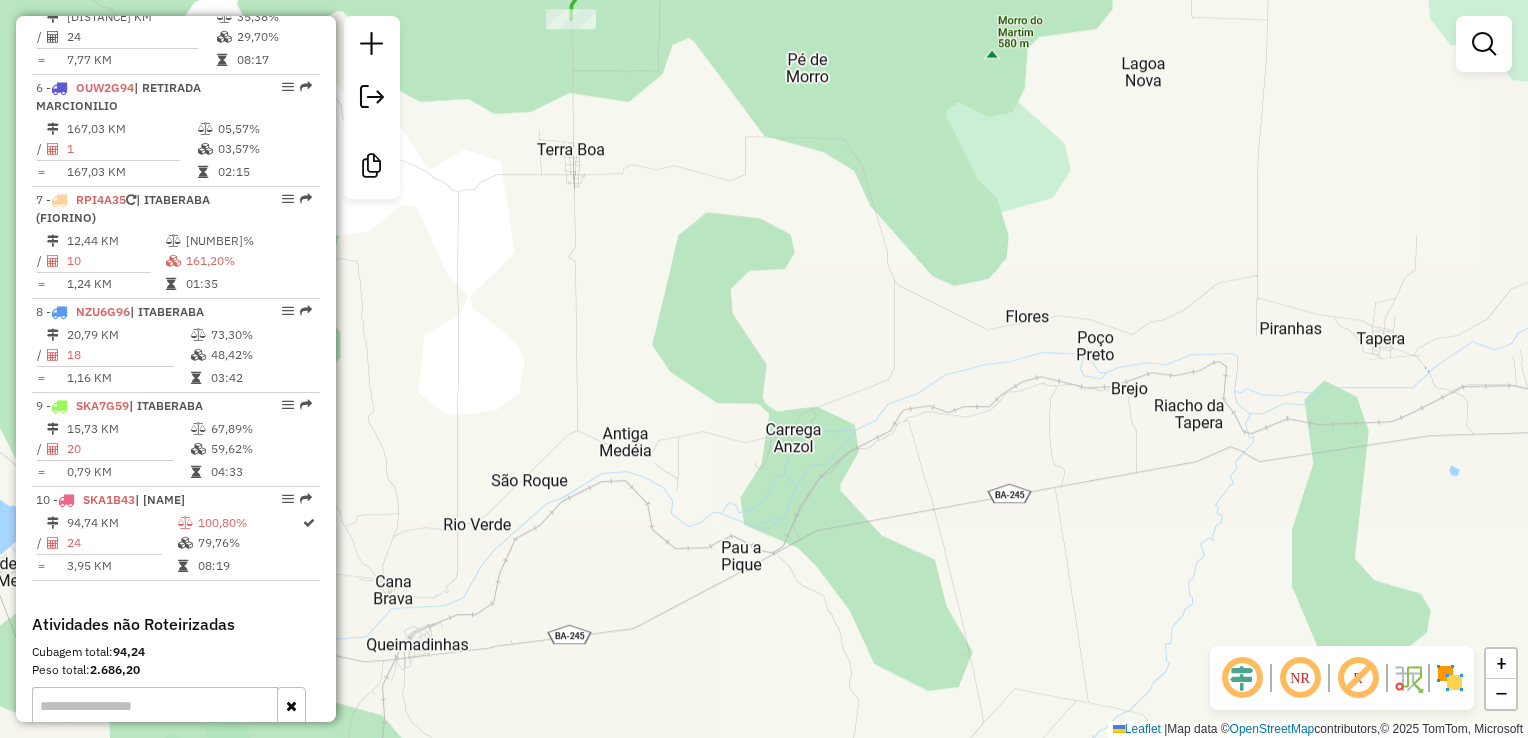 drag, startPoint x: 1076, startPoint y: 462, endPoint x: 821, endPoint y: 619, distance: 299.45618 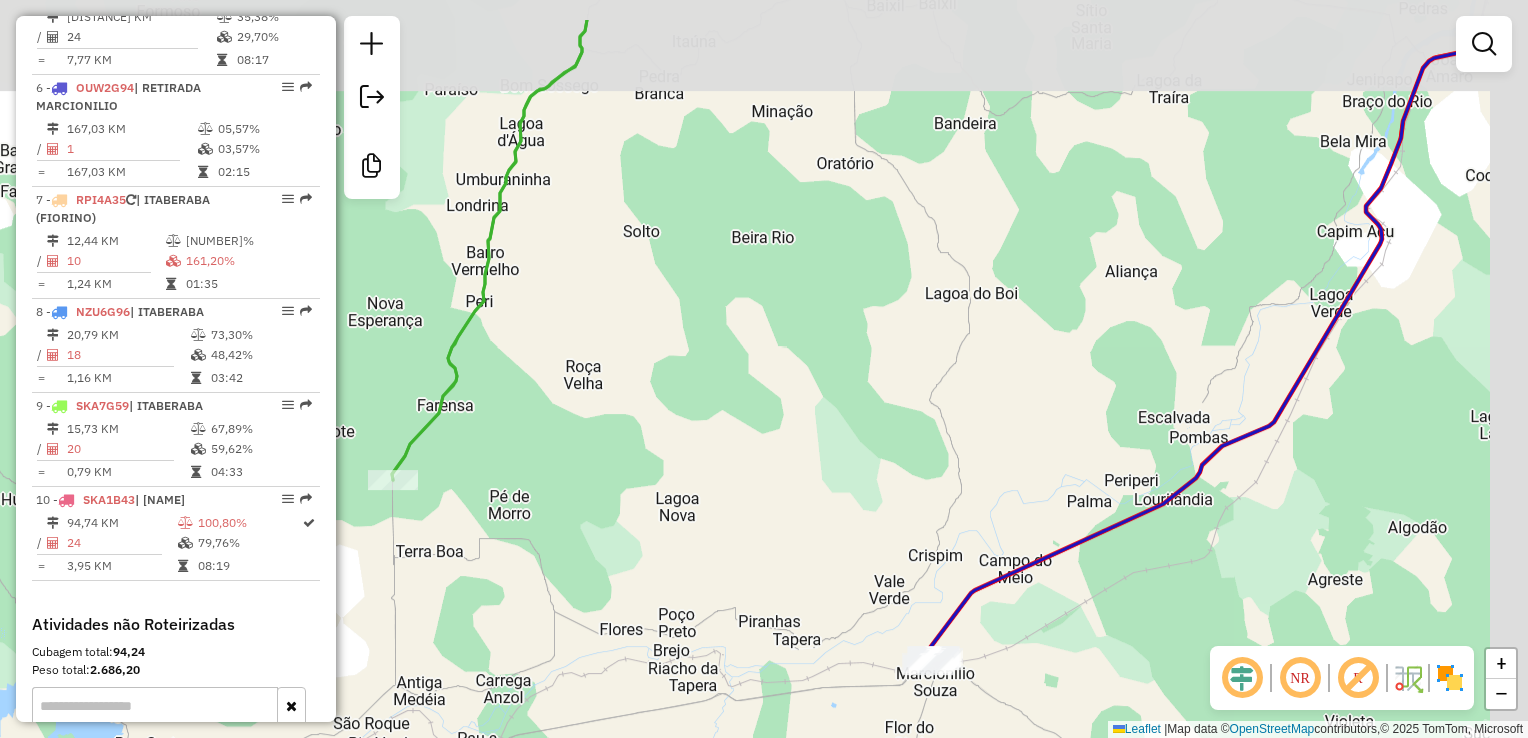 drag, startPoint x: 1152, startPoint y: 609, endPoint x: 928, endPoint y: 706, distance: 244.10039 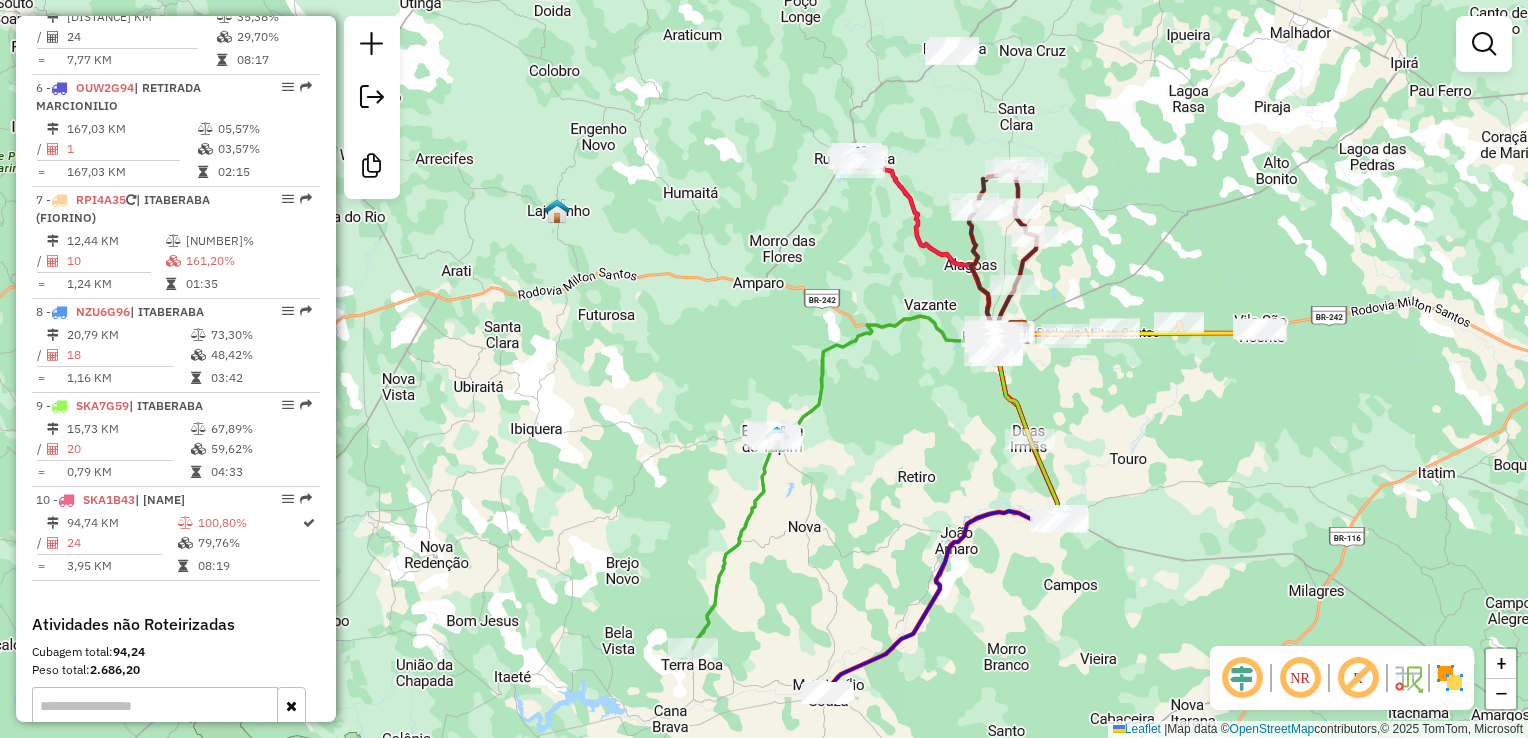 drag, startPoint x: 906, startPoint y: 410, endPoint x: 768, endPoint y: 565, distance: 207.53072 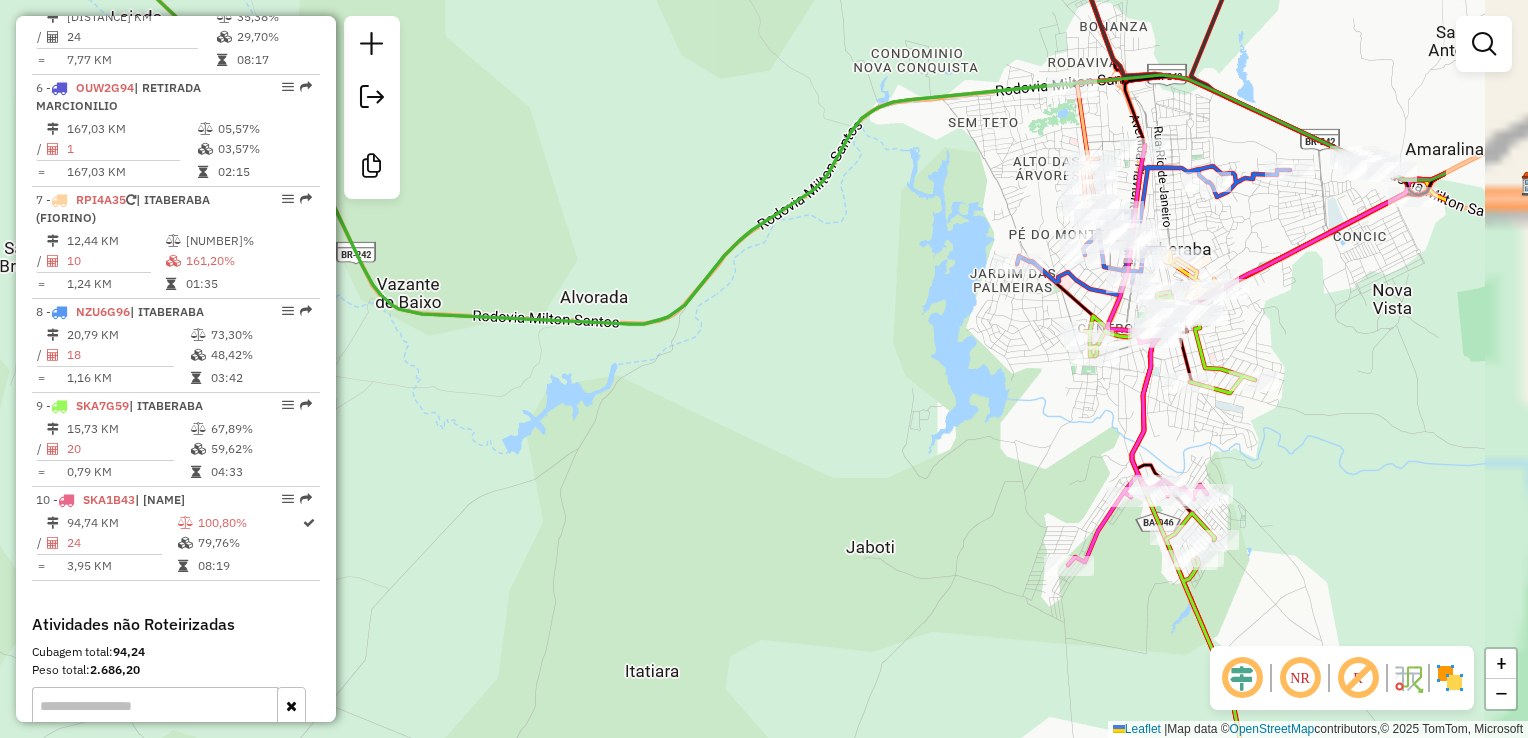 drag, startPoint x: 1177, startPoint y: 499, endPoint x: 912, endPoint y: 420, distance: 276.52487 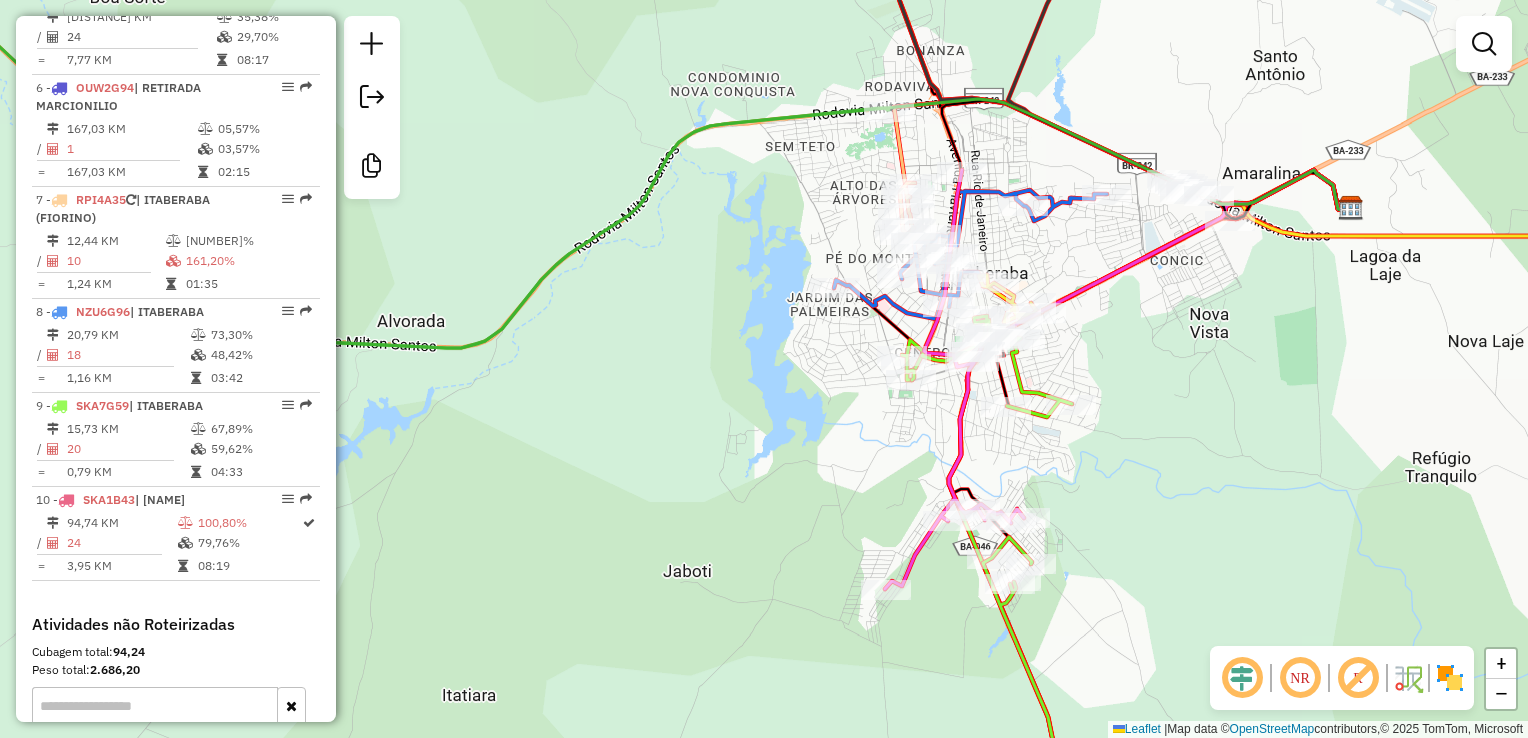 drag, startPoint x: 1024, startPoint y: 476, endPoint x: 851, endPoint y: 524, distance: 179.5355 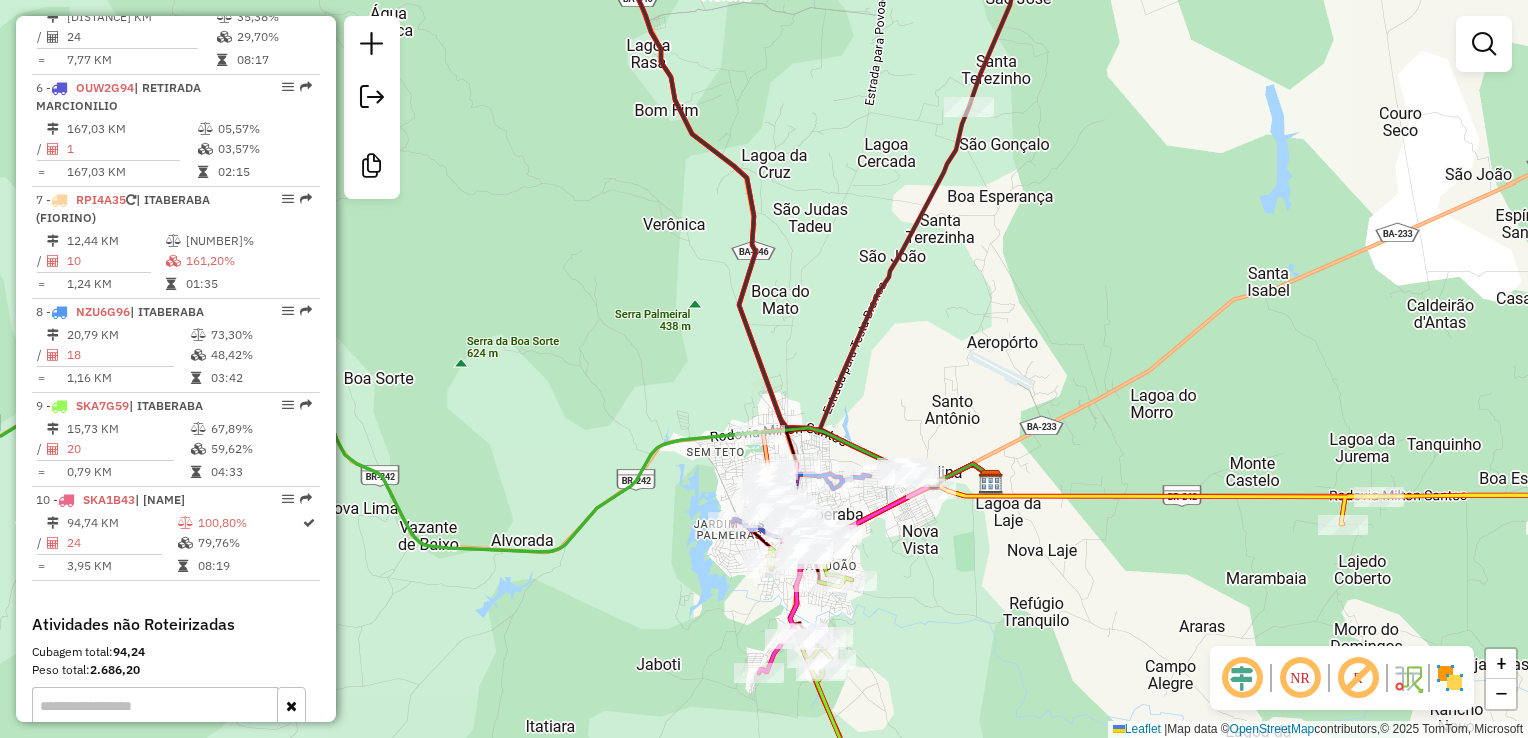 click on "Janela de atendimento Grade de atendimento Capacidade Transportadoras Veículos Cliente Pedidos  Rotas Selecione os dias de semana para filtrar as janelas de atendimento  Seg   Ter   Qua   Qui   Sex   Sáb   Dom  Informe o período da janela de atendimento: De: Até:  Filtrar exatamente a janela do cliente  Considerar janela de atendimento padrão  Selecione os dias de semana para filtrar as grades de atendimento  Seg   Ter   Qua   Qui   Sex   Sáb   Dom   Considerar clientes sem dia de atendimento cadastrado  Clientes fora do dia de atendimento selecionado Filtrar as atividades entre os valores definidos abaixo:  Peso mínimo:   Peso máximo:   Cubagem mínima:   Cubagem máxima:   De:   Até:  Filtrar as atividades entre o tempo de atendimento definido abaixo:  De:   Até:   Considerar capacidade total dos clientes não roteirizados Transportadora: Selecione um ou mais itens Tipo de veículo: Selecione um ou mais itens Veículo: Selecione um ou mais itens Motorista: Selecione um ou mais itens Nome: Rótulo:" 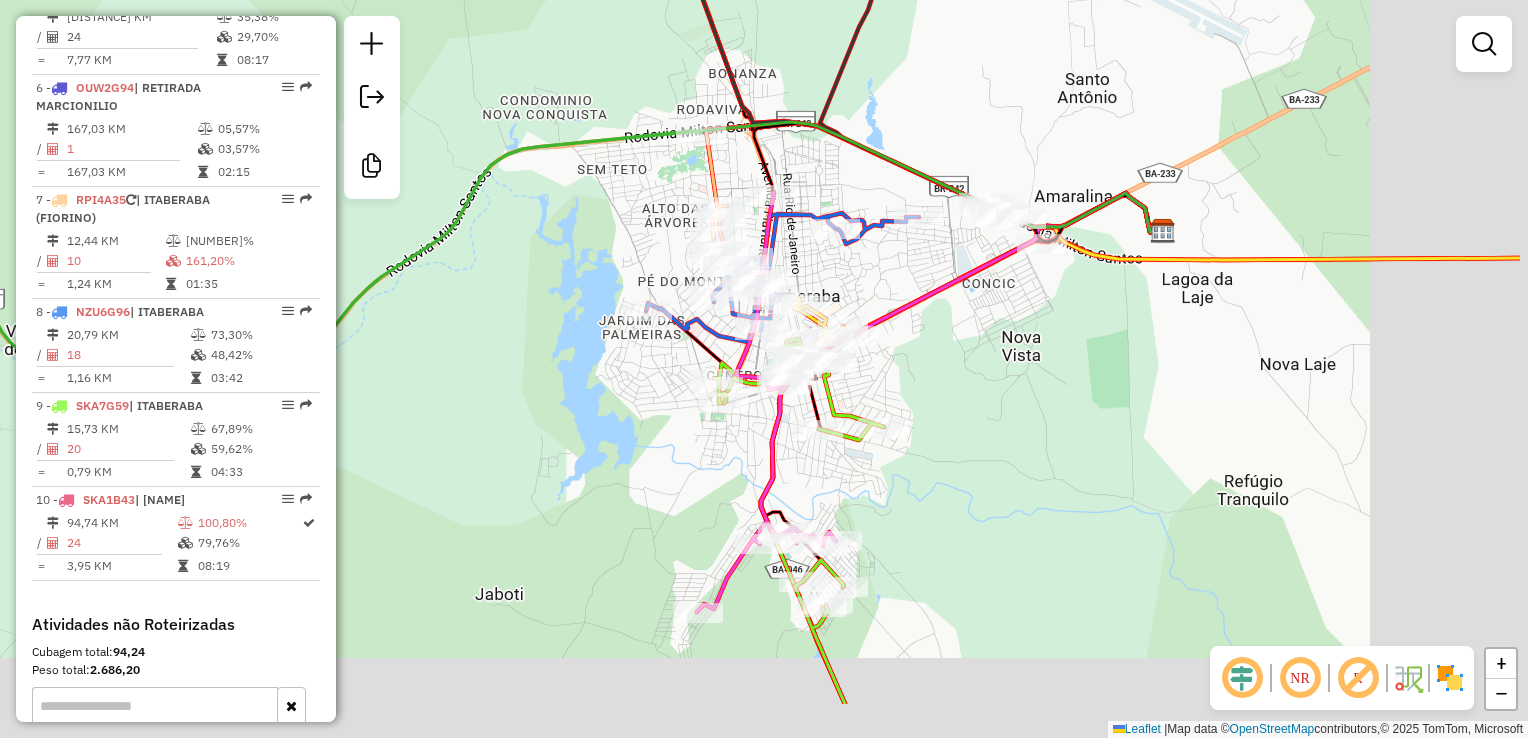 drag, startPoint x: 754, startPoint y: 586, endPoint x: 579, endPoint y: 466, distance: 212.19095 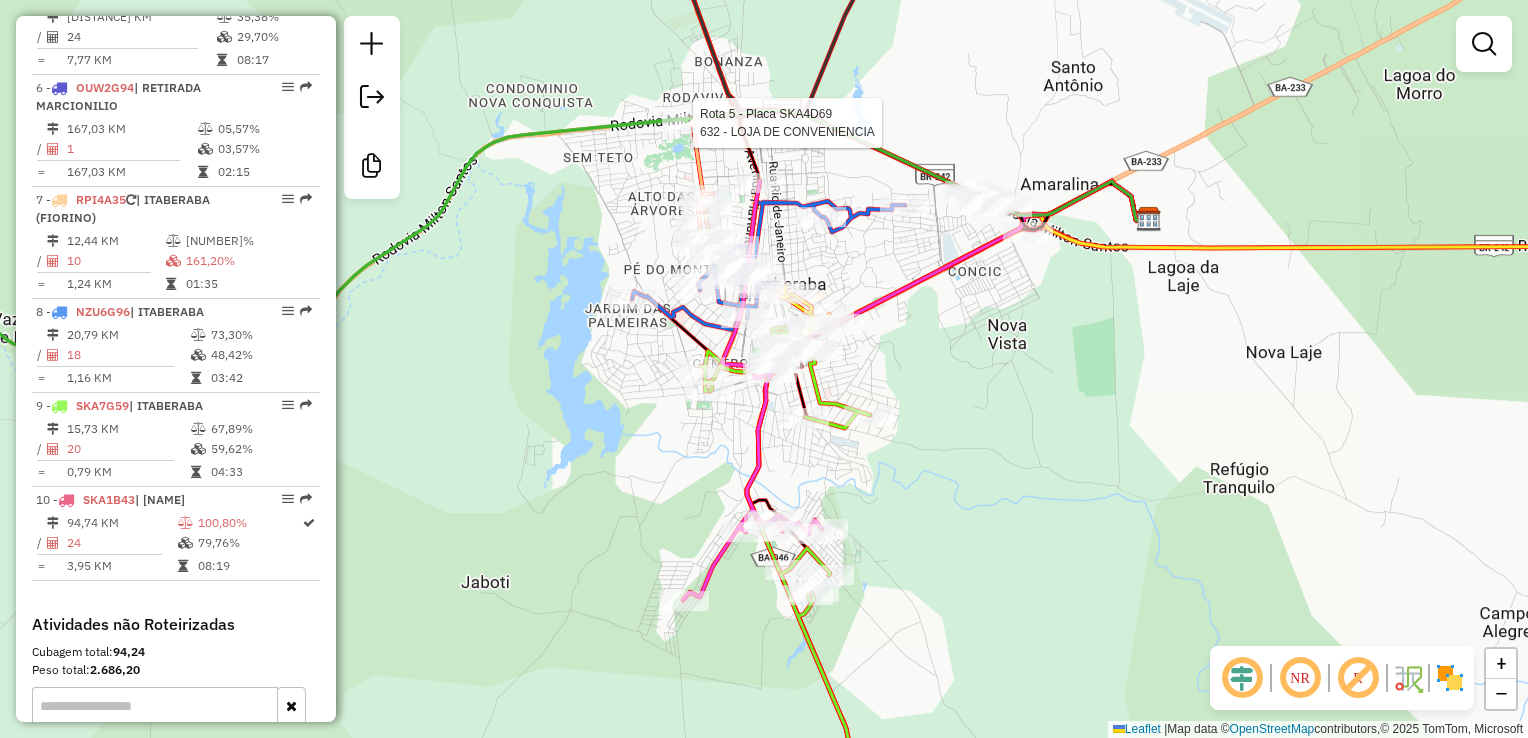select on "**********" 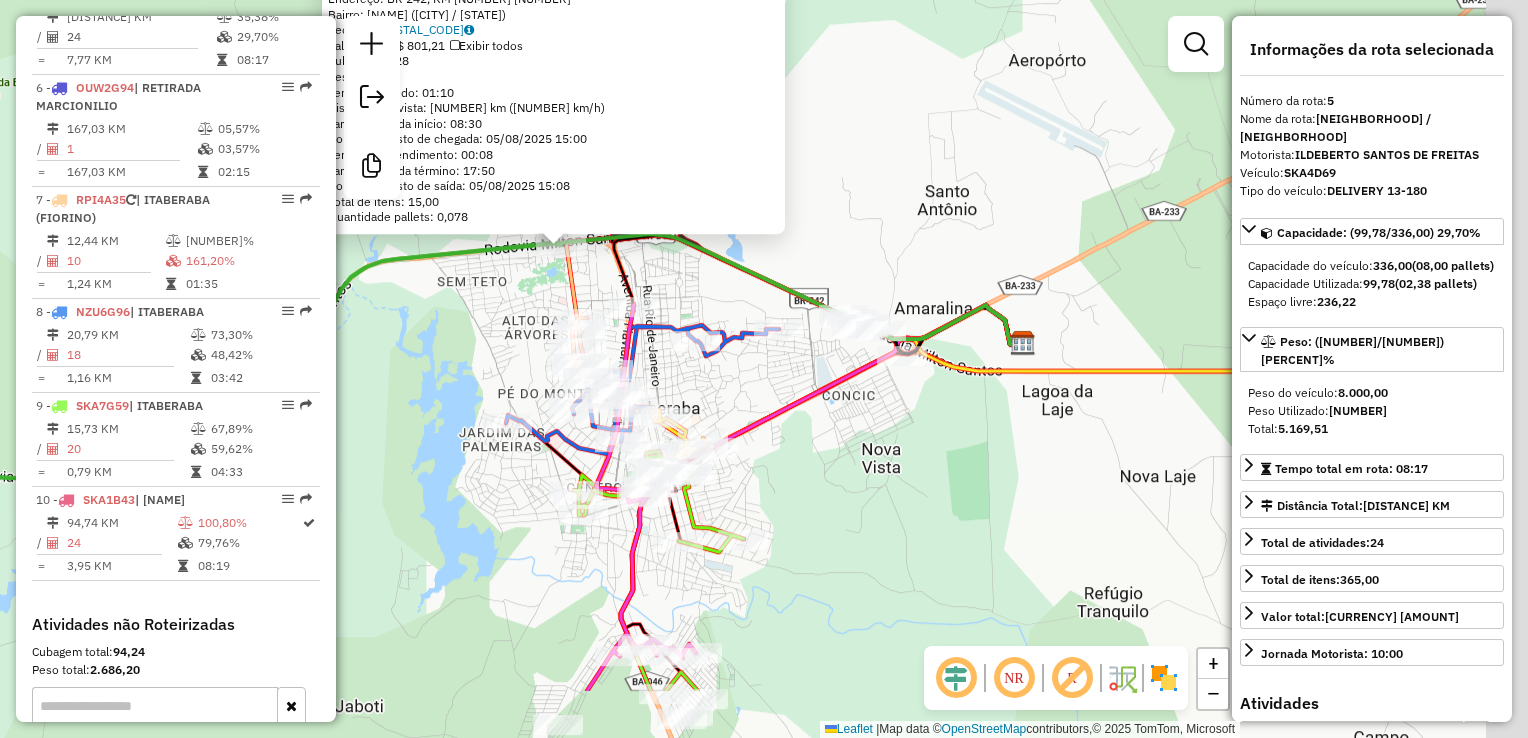 drag, startPoint x: 983, startPoint y: 518, endPoint x: 757, endPoint y: 390, distance: 259.73062 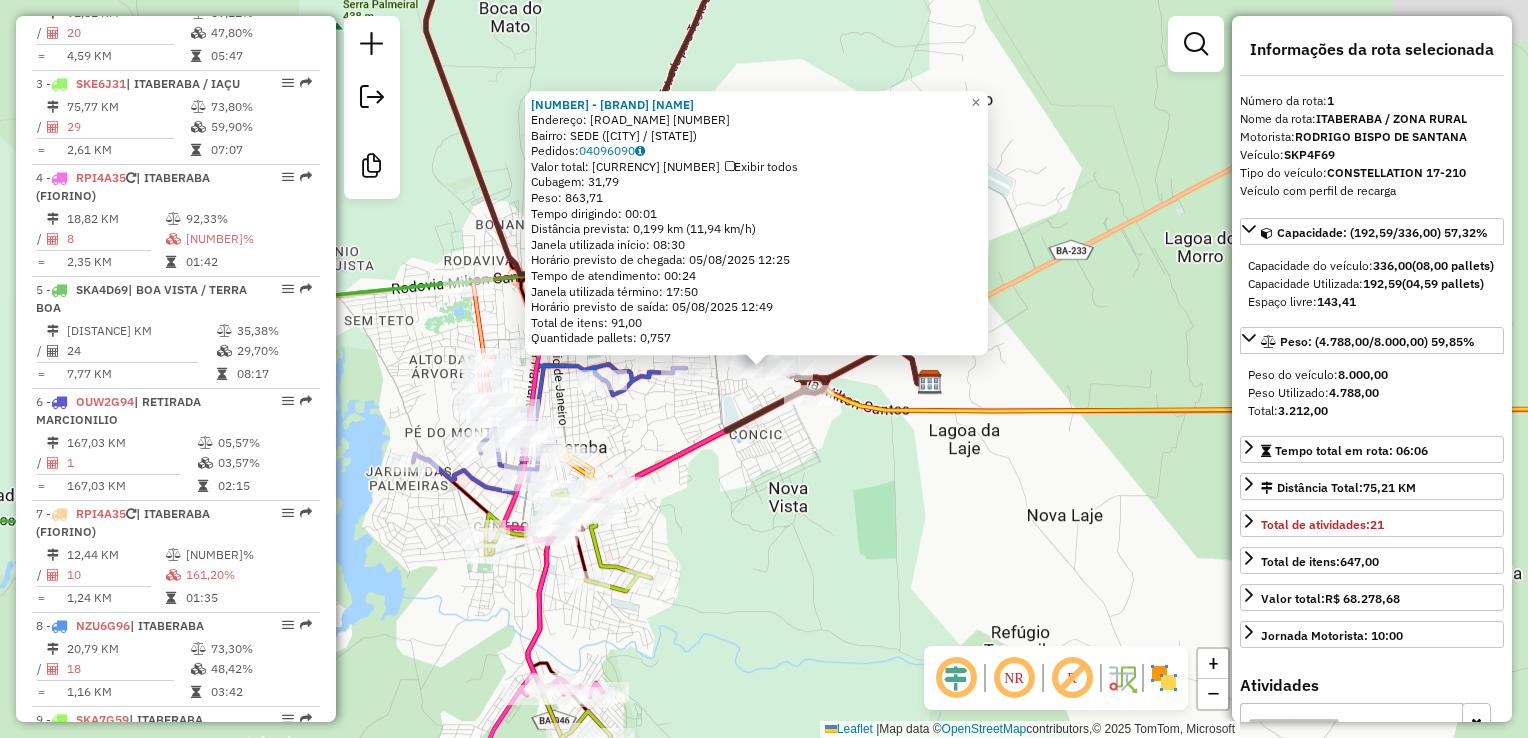 scroll, scrollTop: 788, scrollLeft: 0, axis: vertical 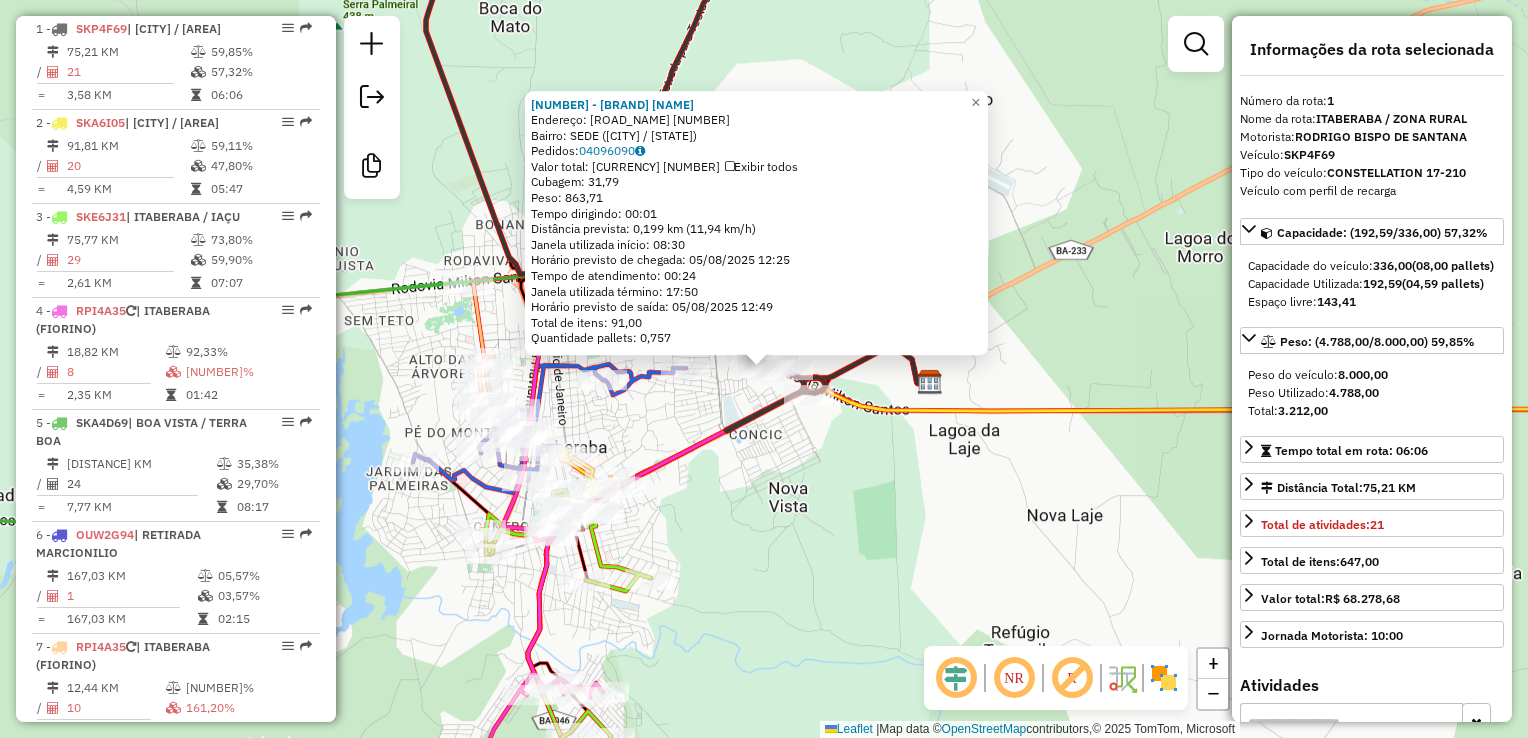 click on "2087 - POUSADA E RESTAURANT Endereço: BR-[NUMBER] [NUMBER] Bairro: SEDE ([CITY] / [STATE]) Pedidos: [POSTAL_CODE] Valor total: R$ 3.667,69 Exibir todos Cubagem: 31,79 Peso: 863,71 Tempo dirigindo: 00:01 Distância prevista: 0,199 km (11,94 km/h) Janela utilizada início: 08:30 Horário previsto de chegada: 05/08/2025 12:25 Tempo de atendimento: 00:24 Janela utilizada término: 17:50 Horário previsto de saída: 05/08/2025 12:49 Total de itens: 91,00 Quantidade pallets: 0,757 × Janela de atendimento Grade de atendimento Capacidade Transportadoras Veículos Cliente Pedidos Rotas Selecione os dias de semana para filtrar as janelas de atendimento Seg Ter Qua Qui Sex Sáb Dom Informe o período da janela de atendimento: De: Até: Filtrar exatamente a janela do cliente Considerar janela de atendimento padrão Selecione os dias de semana para filtrar as grades de atendimento Seg Ter Qua Qui Sex Sáb Dom Considerar clientes sem dia de atendimento cadastrado De: De:" 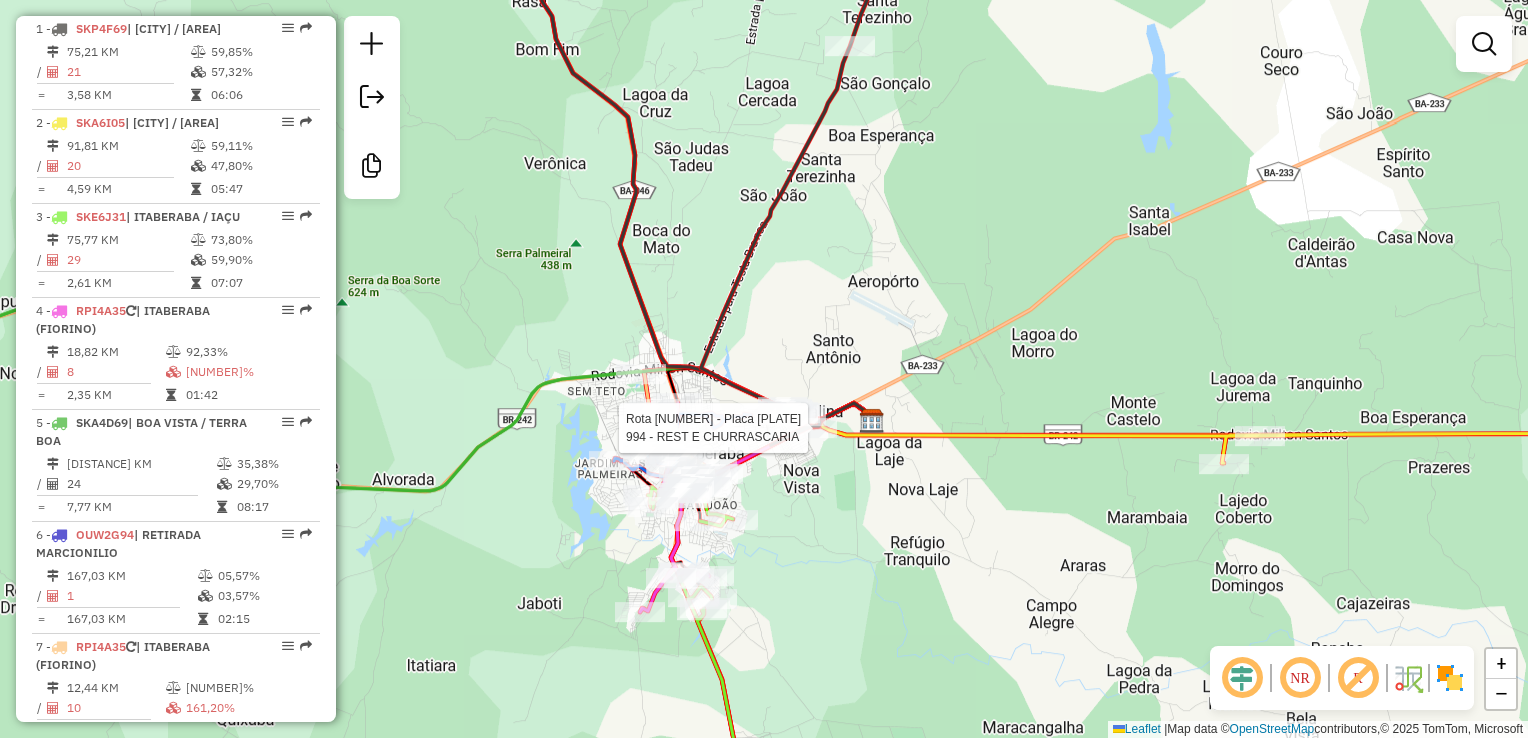 select on "**********" 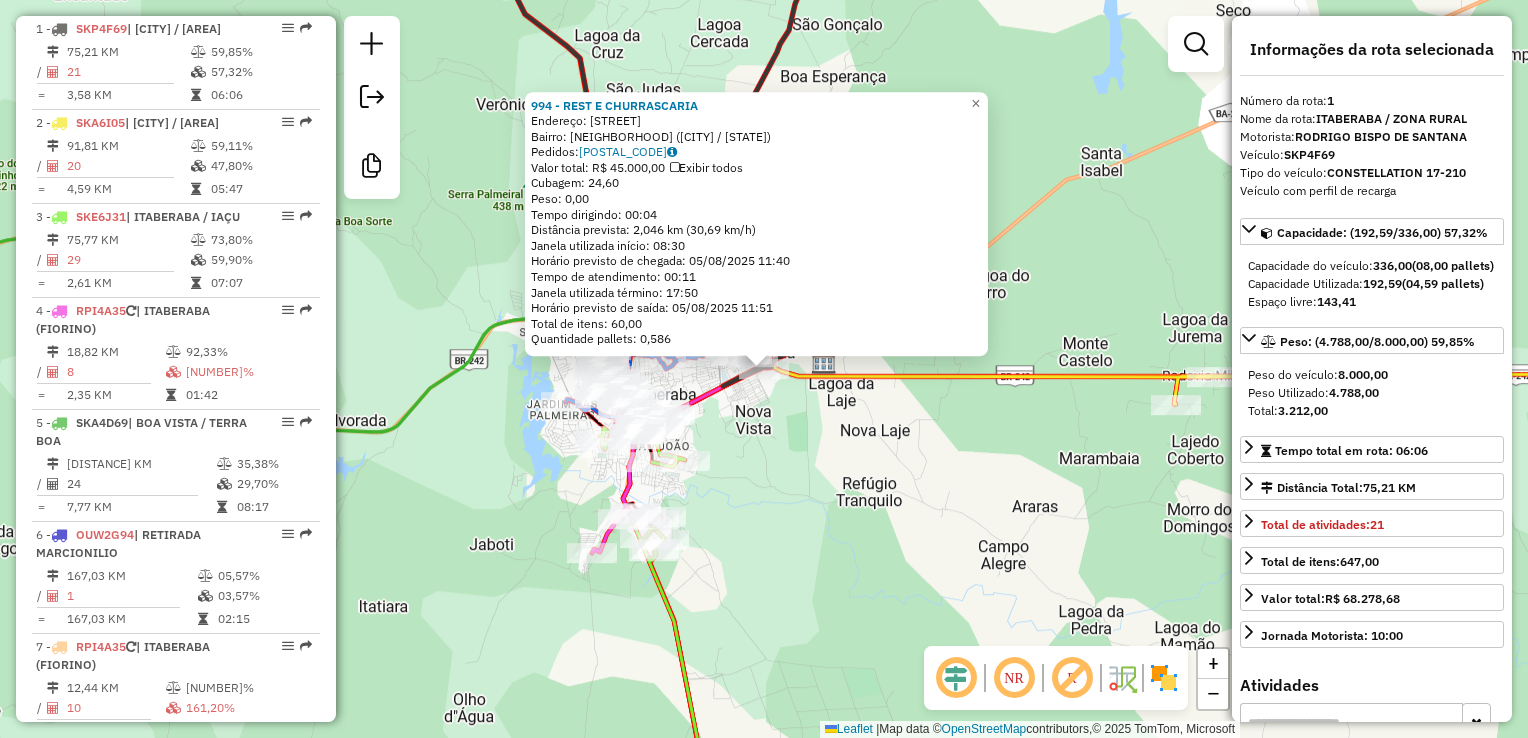 click on "[NUMBER] - [BUSINESS NAME]  Endereço:  [STREET]   Bairro: [NEIGHBORHOOD] ([CITY] / [STATE])   Pedidos:  [NUMBER]   Valor total: [CURRENCY] [AMOUNT]   Exibir todos   Cubagem: [NUMBER]  Peso: [NUMBER]  Tempo dirigindo: [TIME]   Distância prevista: [NUMBER] km ([NUMBER] km/h)   Janela utilizada início: [TIME]   Horário previsto de chegada: [DATE] [TIME]   Tempo de atendimento: [TIME]   Janela utilizada término: [TIME]   Horário previsto de saída: [DATE] [TIME]   Total de itens: [NUMBER]   Quantidade pallets: [NUMBER]  × Janela de atendimento Grade de atendimento Capacidade Transportadoras Veículos Cliente Pedidos  Rotas Selecione os dias de semana para filtrar as janelas de atendimento  Seg   Ter   Qua   Qui   Sex   Sáb   Dom  Informe o período da janela de atendimento: De: Até:  Filtrar exatamente a janela do cliente  Considerar janela de atendimento padrão  Selecione os dias de semana para filtrar as grades de atendimento  Seg   Ter   Qua   Qui   Sex   Sáb   Dom   Peso mínimo:   Peso máximo:  +" 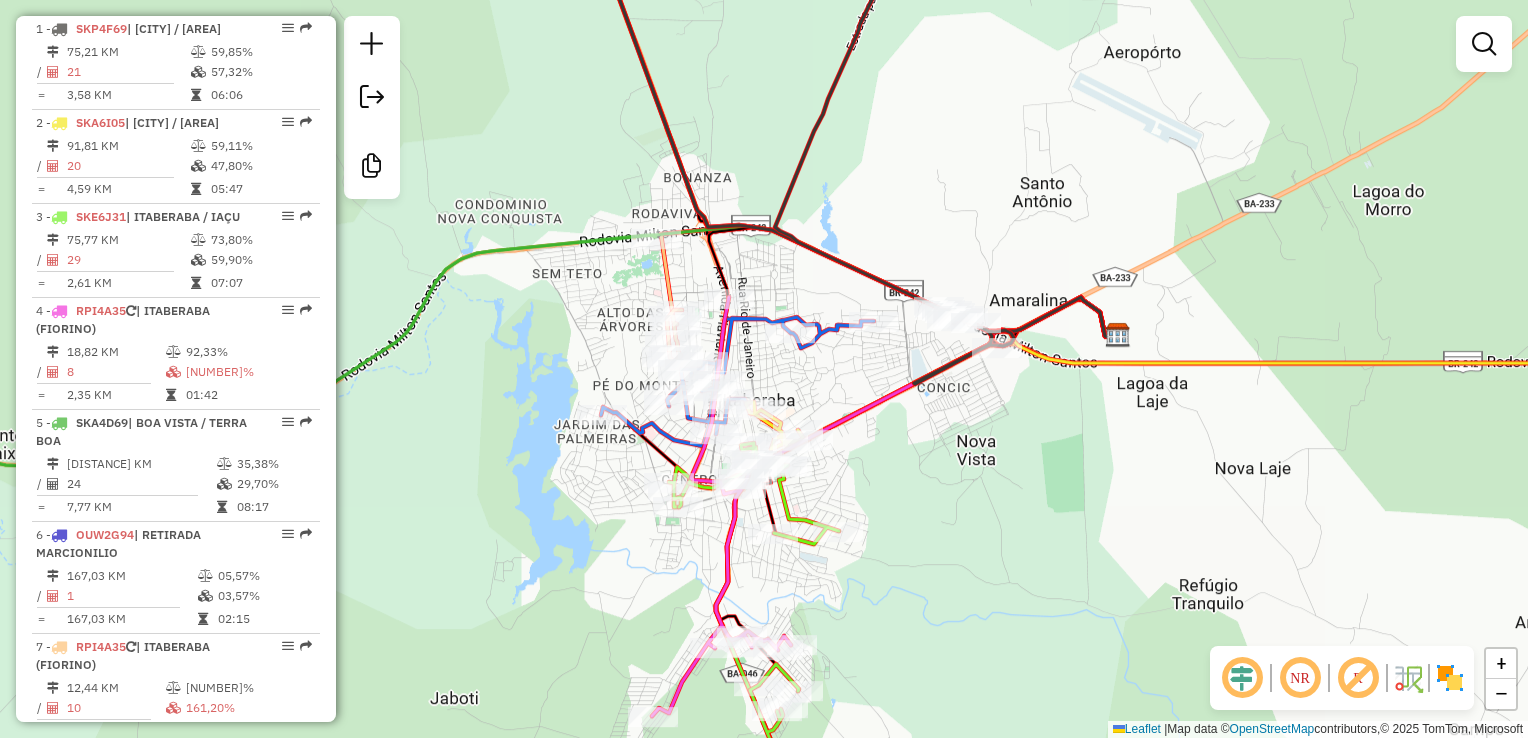 drag, startPoint x: 906, startPoint y: 572, endPoint x: 689, endPoint y: 534, distance: 220.30206 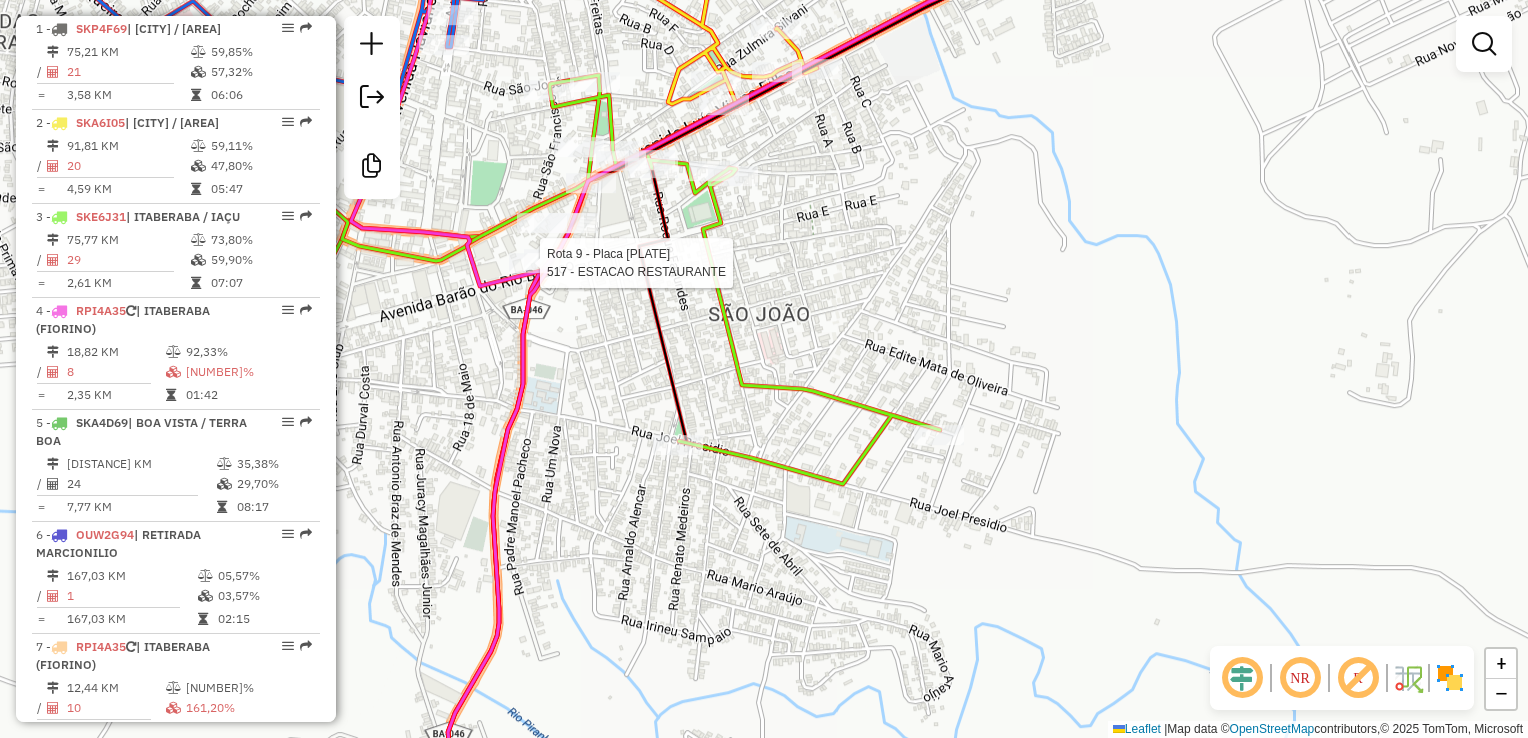 select on "**********" 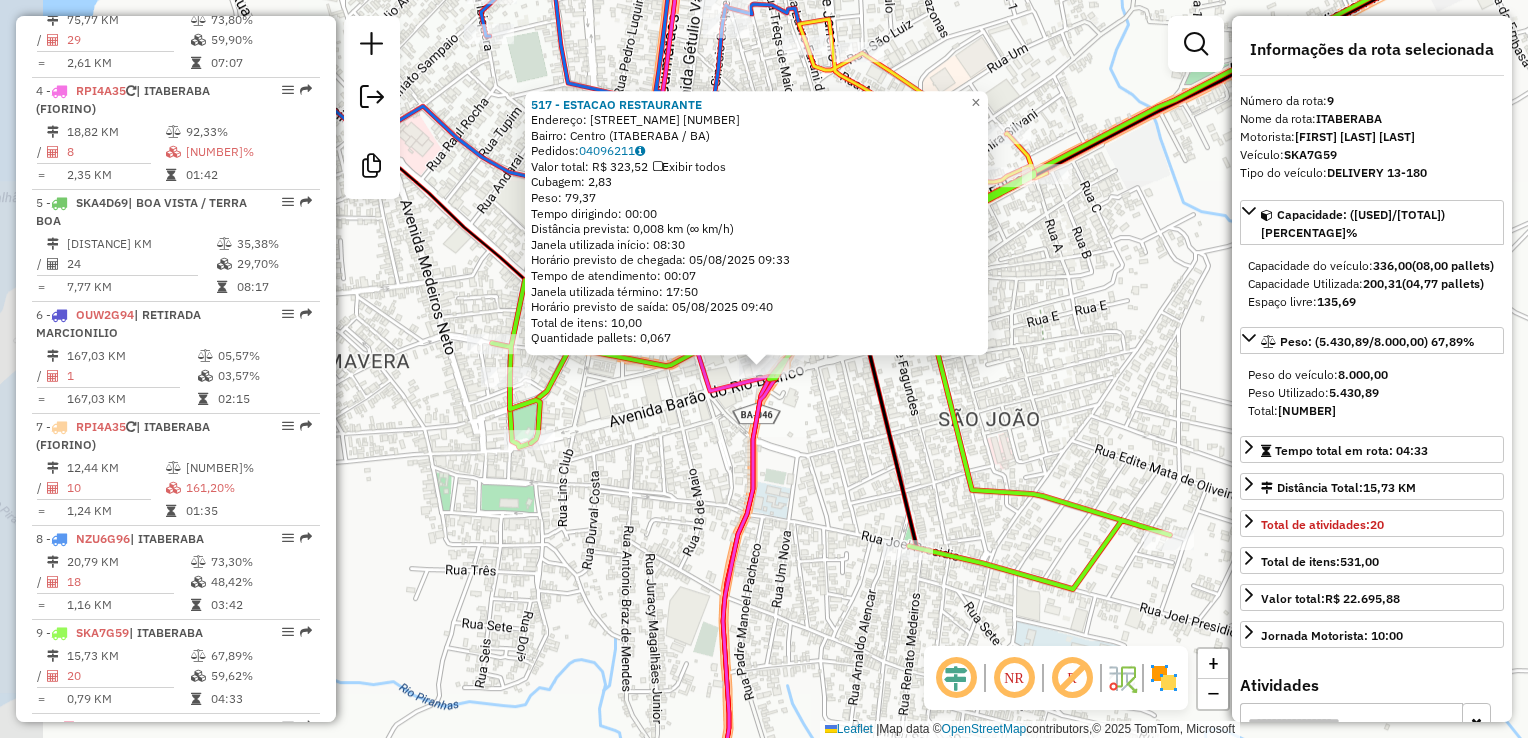 scroll, scrollTop: 1492, scrollLeft: 0, axis: vertical 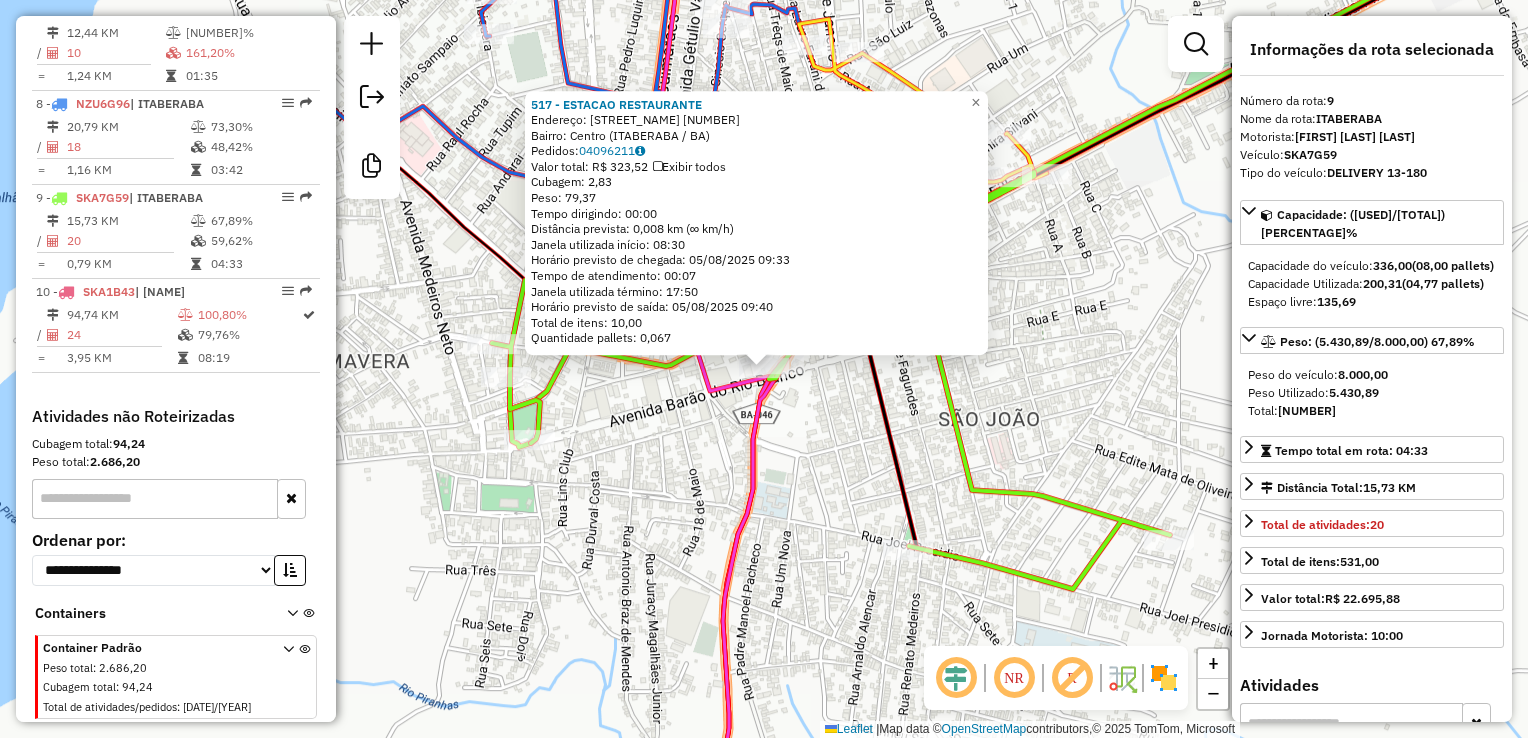 click on "[BUSINESS_NAME]  Endereço:  [STREET_NAME] [NUMBER]   Bairro: [NEIGHBORHOOD] ([CITY] / [STATE])   Pedidos:  [ORDER_ID]   Valor total: [CURRENCY] [AMOUNT]   Exibir todos   Cubagem: [CUBAGE]  Peso: [WEIGHT]  Tempo dirigindo: [TIME]   Distância prevista: [DISTANCE] km ([SPEED] km/h)   Janela utilizada início: [TIME]   Horário previsto de chegada: [DATE] [TIME]   Tempo de atendimento: [TIME]   Janela utilizada término: [TIME]   Horário previsto de saída: [DATE] [TIME]   Total de itens: [ITEMS]   Quantidade pallets: [PALLETS]  × Janela de atendimento Grade de atendimento Capacidade Transportadoras Veículos Cliente Pedidos  Rotas Selecione os dias de semana para filtrar as janelas de atendimento  Seg   Ter   Qua   Qui   Sex   Sáb   Dom  Informe o período da janela de atendimento: De: [DATE] Até: [DATE]  Filtrar exatamente a janela do cliente  Considerar janela de atendimento padrão  Selecione os dias de semana para filtrar as grades de atendimento  Seg   Ter   Qua   Qui   Sex   Sáb   Dom   Considerar clientes sem dia de atendimento cadastrado  De: [DATE]  De: [DATE]" 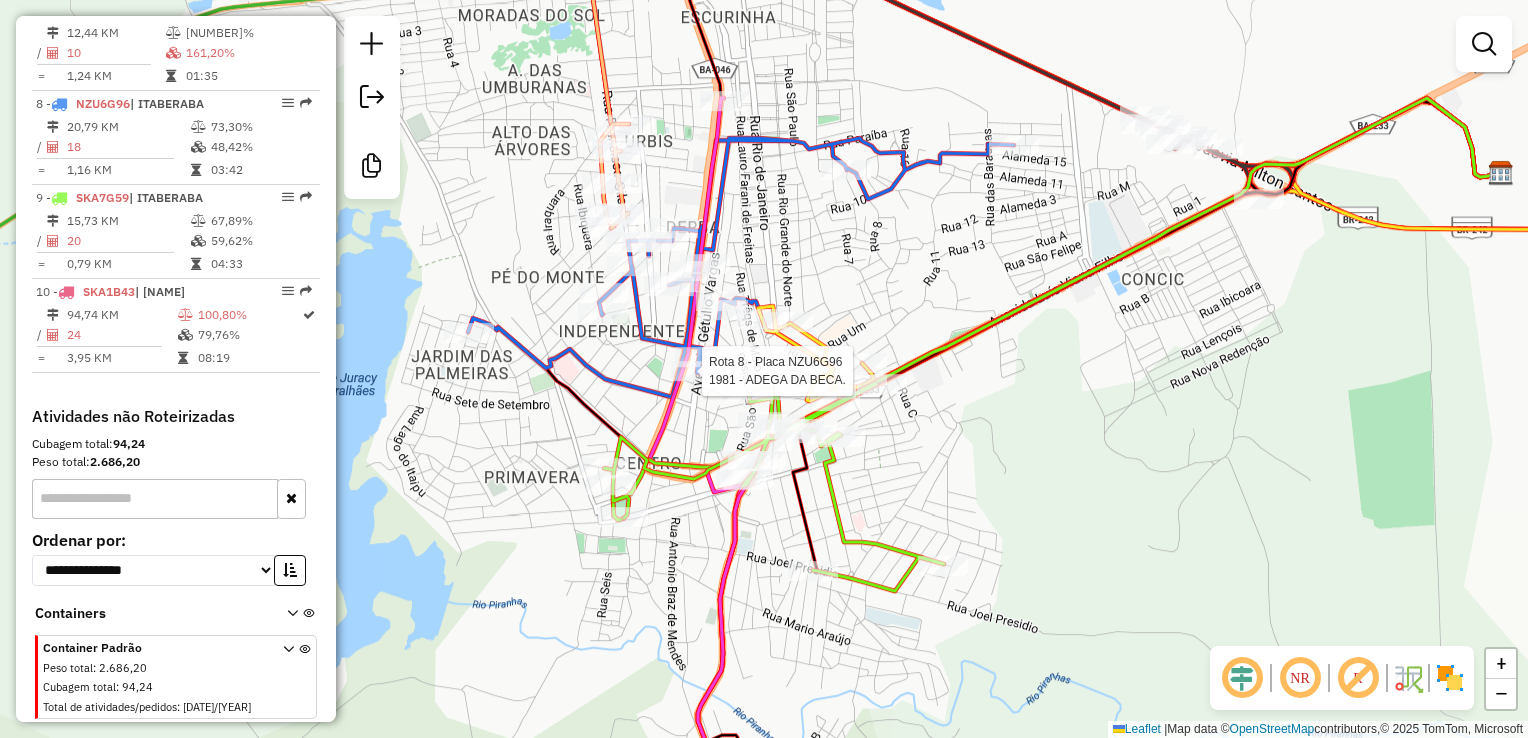 select on "**********" 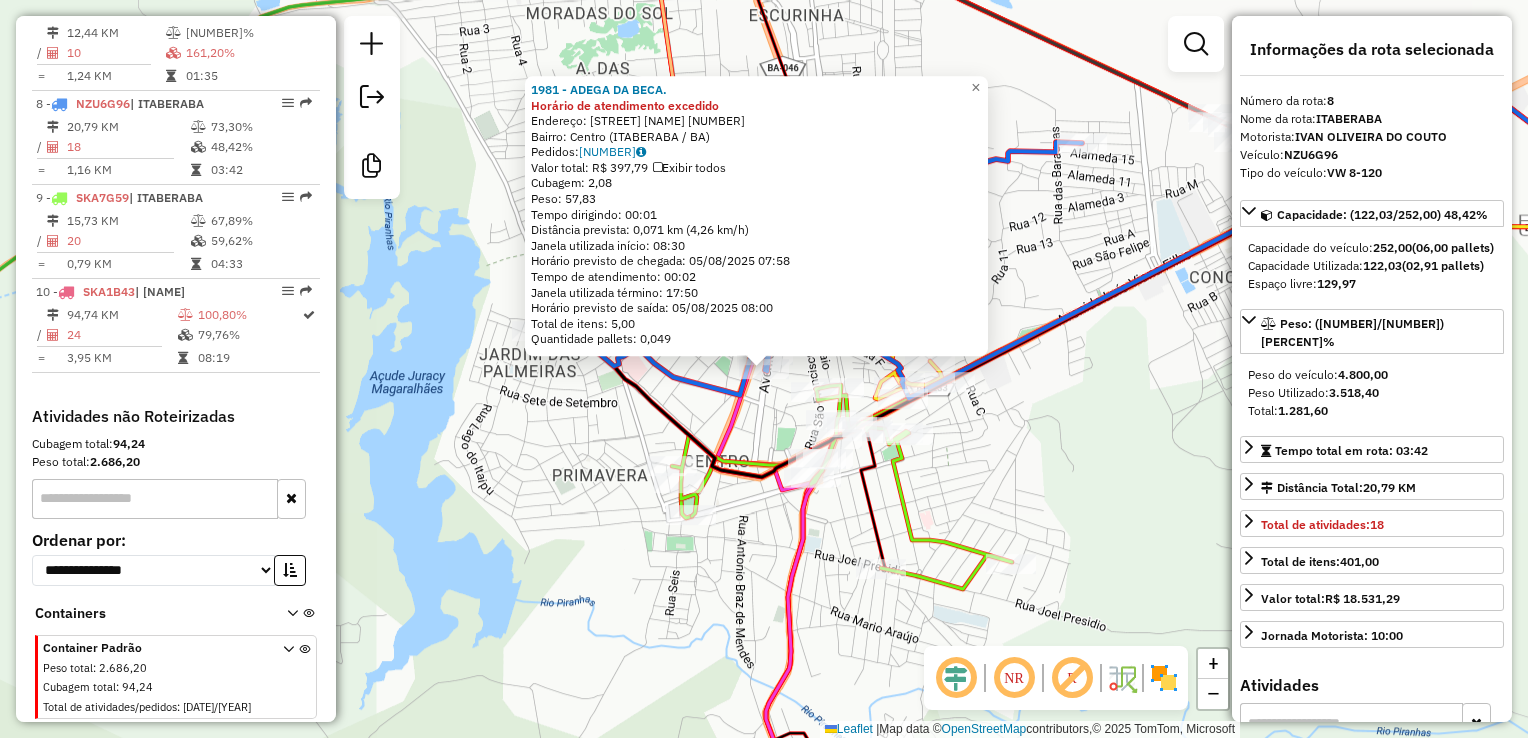 click on "1981 - ADEGA DA BECA. Horário de atendimento excedido Endereço: Avenida [NAME] [NUMBER] Bairro: [NAME] ([CITY] / [STATE]) Pedidos: [POSTAL_CODE] Valor total: R$ 397,79 Exibir todos Cubagem: 2,08 Peso: 57,83 Tempo dirigindo: 00:01 Distância prevista: 0,071 km (4,26 km/h) Janela utilizada início: 08:30 Horário previsto de chegada: 05/08/2025 07:58 Tempo de atendimento: 00:02 Janela utilizada término: 17:50 Horário previsto de saída: 05/08/2025 08:00 Total de itens: 5,00 Quantidade pallets: 0,049 × Janela de atendimento Grade de atendimento Capacidade Transportadoras Veículos Cliente Pedidos Rotas Selecione os dias de semana para filtrar as janelas de atendimento Seg Ter Qua Qui Sex Sáb Dom Informe o período da janela de atendimento: De: Até: Filtrar exatamente a janela do cliente Considerar janela de atendimento padrão Selecione os dias de semana para filtrar as grades de atendimento Seg Ter Qua Qui Sex Sáb Dom Peso mínimo: De: De:" 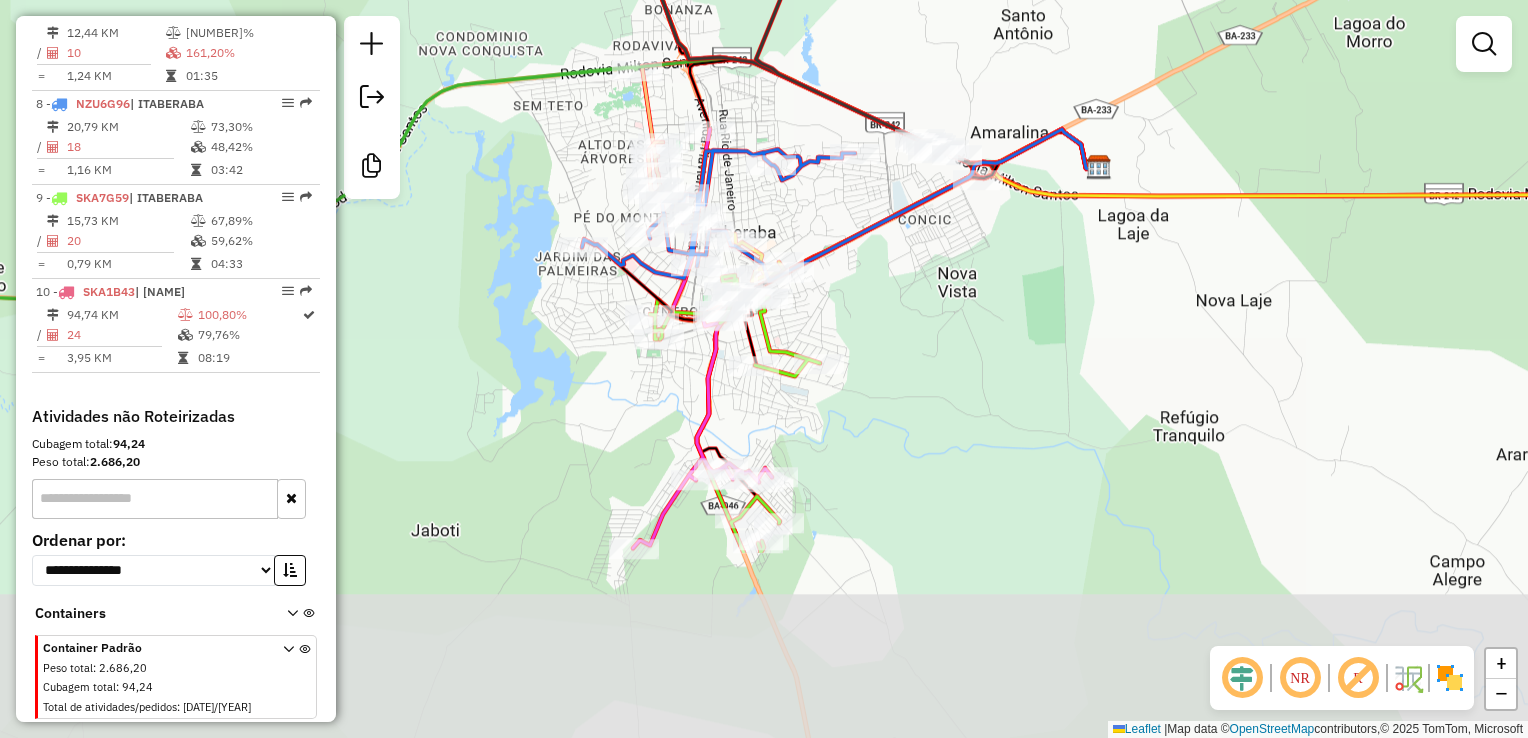 drag, startPoint x: 1042, startPoint y: 646, endPoint x: 1049, endPoint y: 386, distance: 260.0942 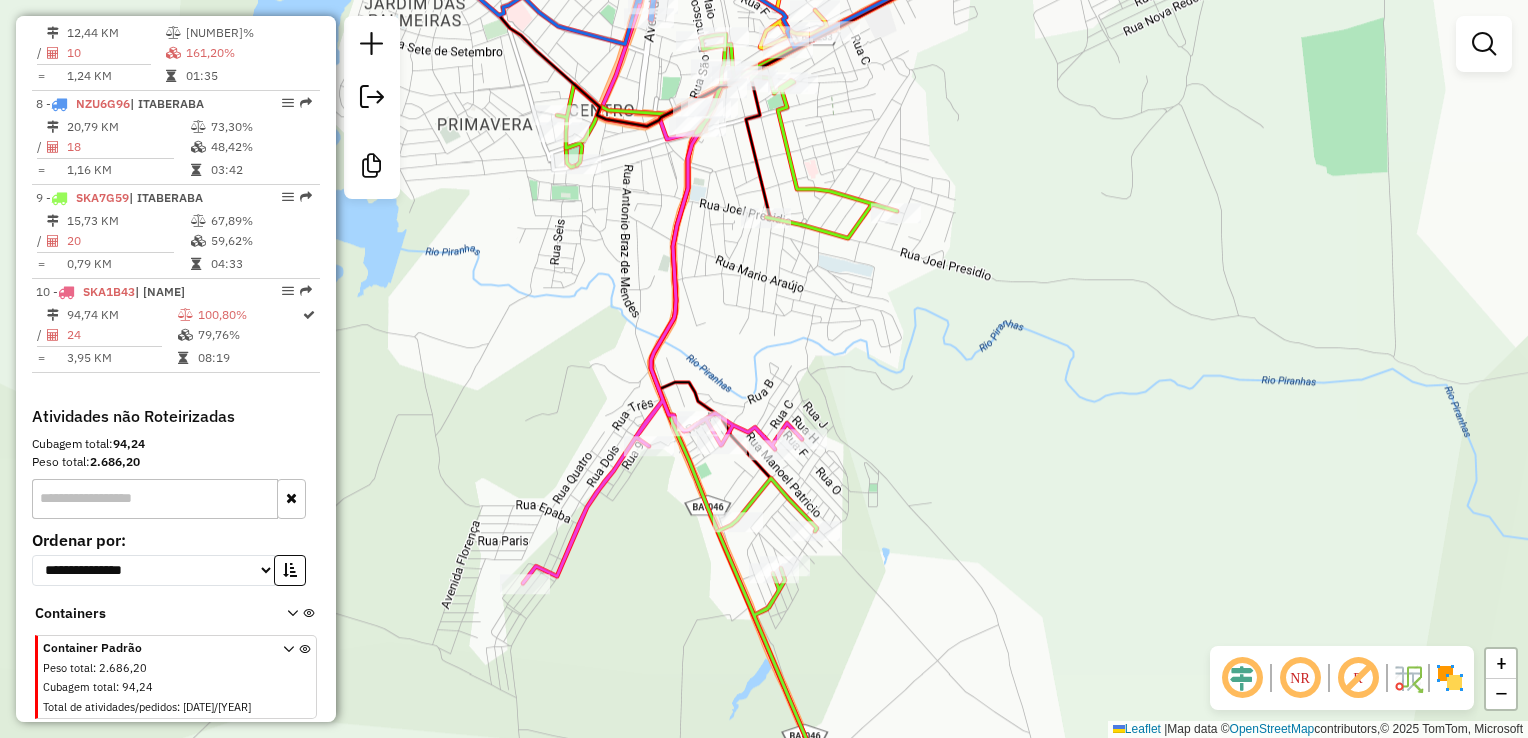 click 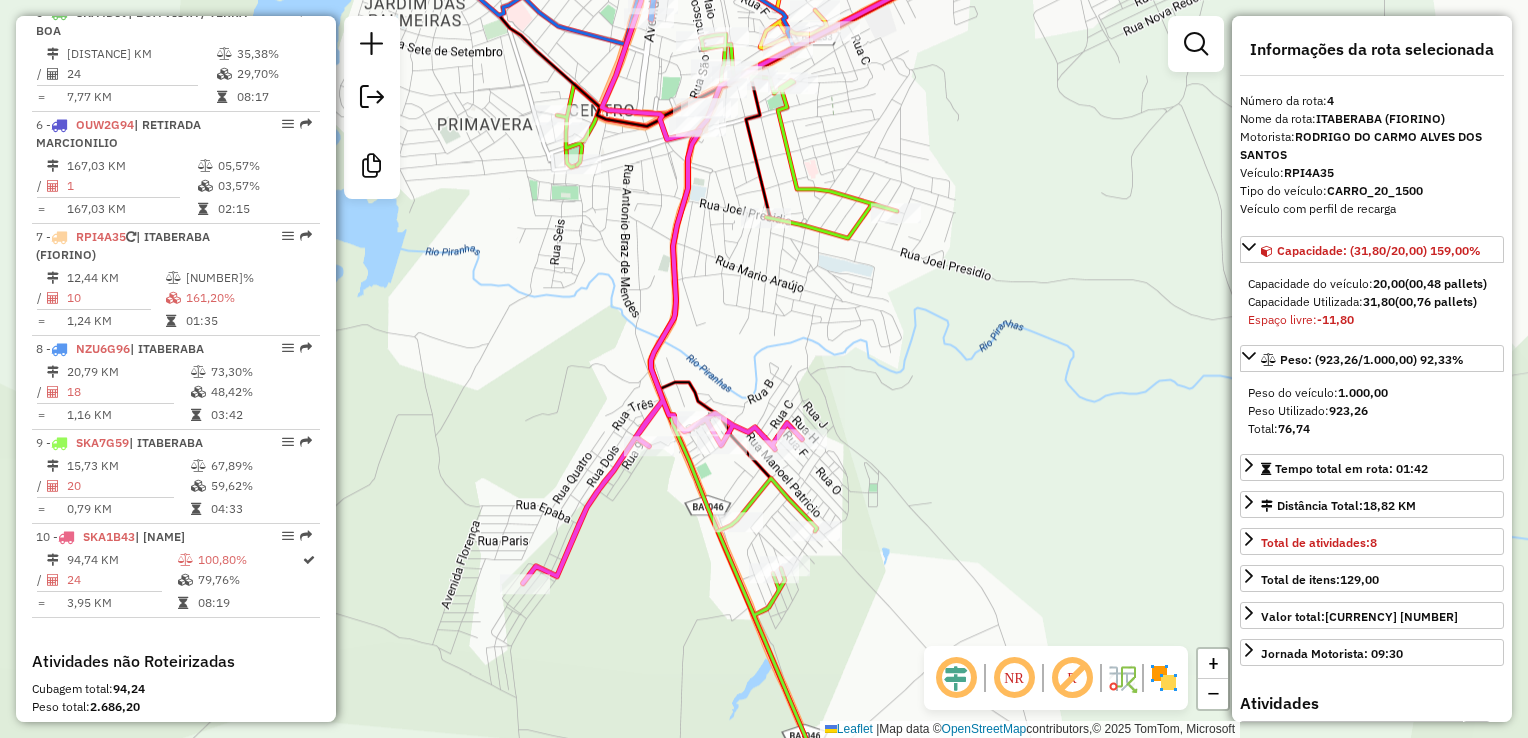 scroll, scrollTop: 1123, scrollLeft: 0, axis: vertical 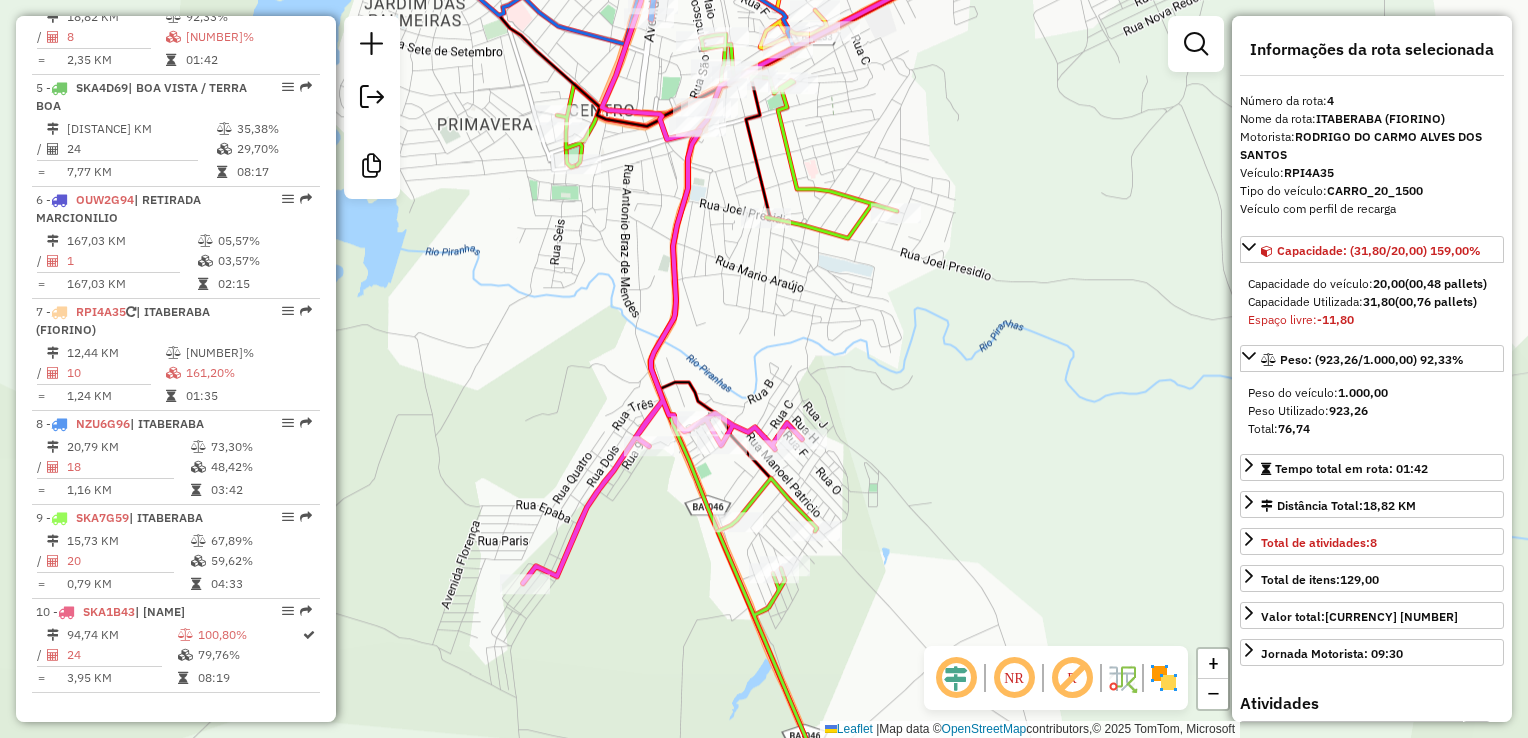 click on "Rota 3 - Placa SKE6J31  719 - MERCADINHO POR DO SO Janela de atendimento Grade de atendimento Capacidade Transportadoras Veículos Cliente Pedidos  Rotas Selecione os dias de semana para filtrar as janelas de atendimento  Seg   Ter   Qua   Qui   Sex   Sáb   Dom  Informe o período da janela de atendimento: De: Até:  Filtrar exatamente a janela do cliente  Considerar janela de atendimento padrão  Selecione os dias de semana para filtrar as grades de atendimento  Seg   Ter   Qua   Qui   Sex   Sáb   Dom   Considerar clientes sem dia de atendimento cadastrado  Clientes fora do dia de atendimento selecionado Filtrar as atividades entre os valores definidos abaixo:  Peso mínimo:   Peso máximo:   Cubagem mínima:   Cubagem máxima:   De:   Até:  Filtrar as atividades entre o tempo de atendimento definido abaixo:  De:   Até:   Considerar capacidade total dos clientes não roteirizados Transportadora: Selecione um ou mais itens Tipo de veículo: Selecione um ou mais itens Veículo: Selecione um ou mais itens +" 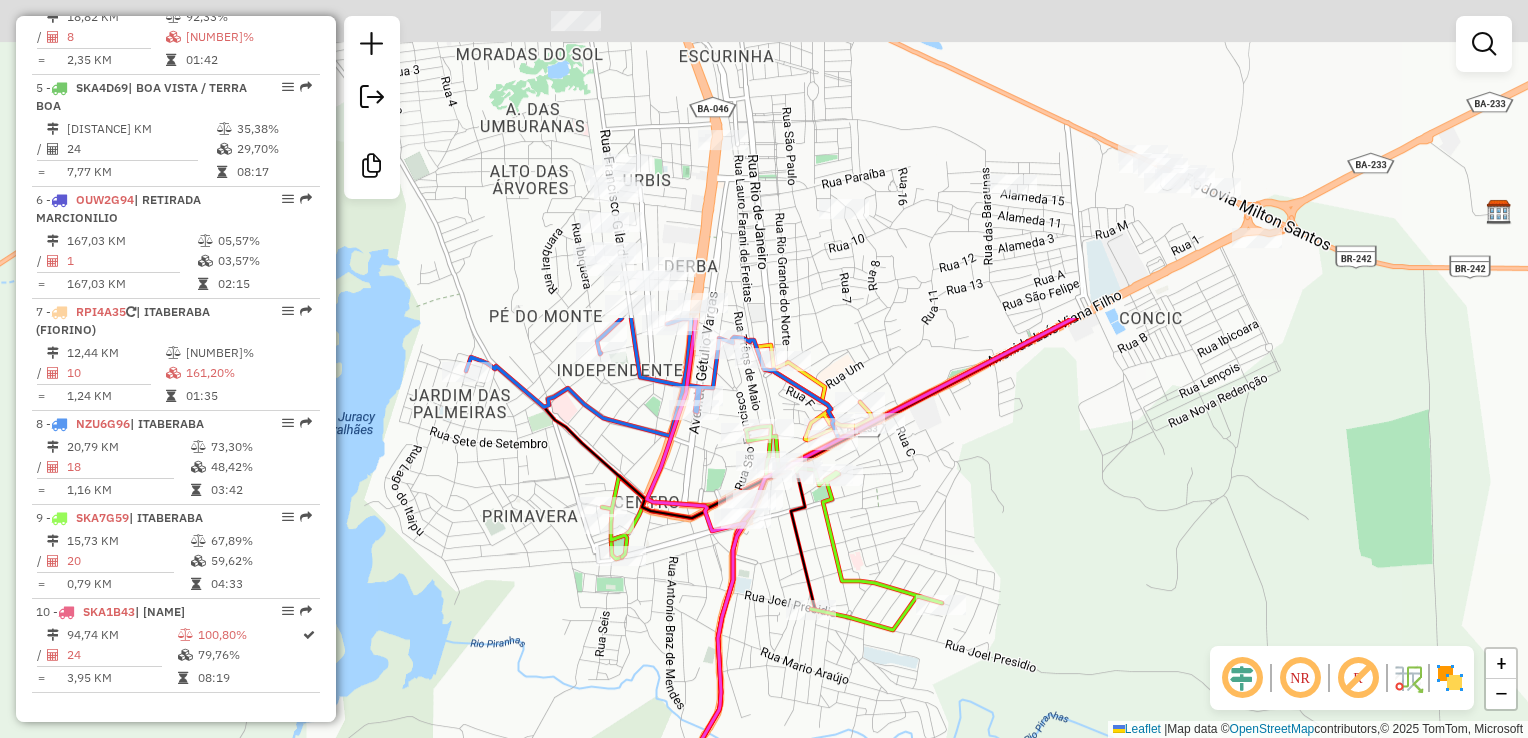 drag, startPoint x: 788, startPoint y: 427, endPoint x: 823, endPoint y: 708, distance: 283.17133 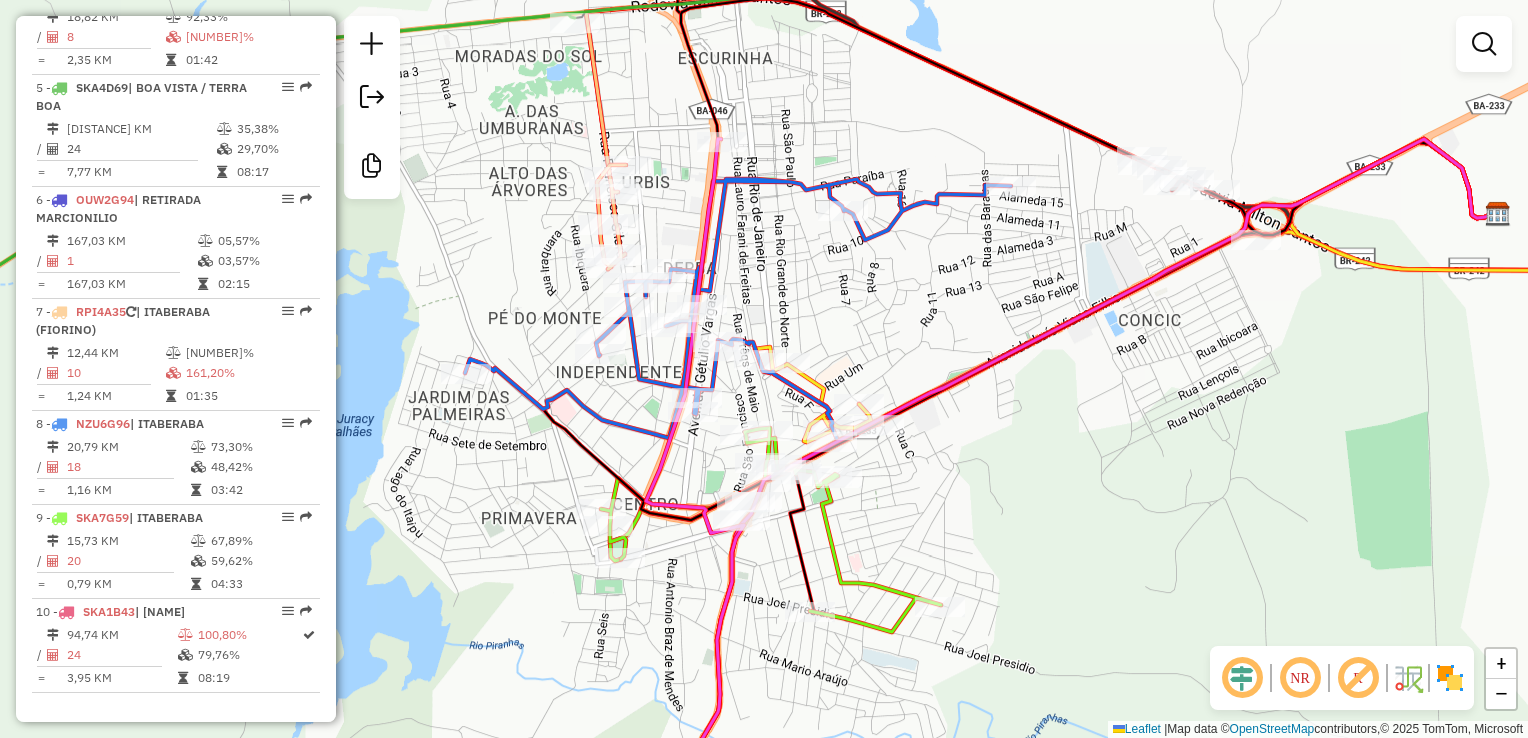 click 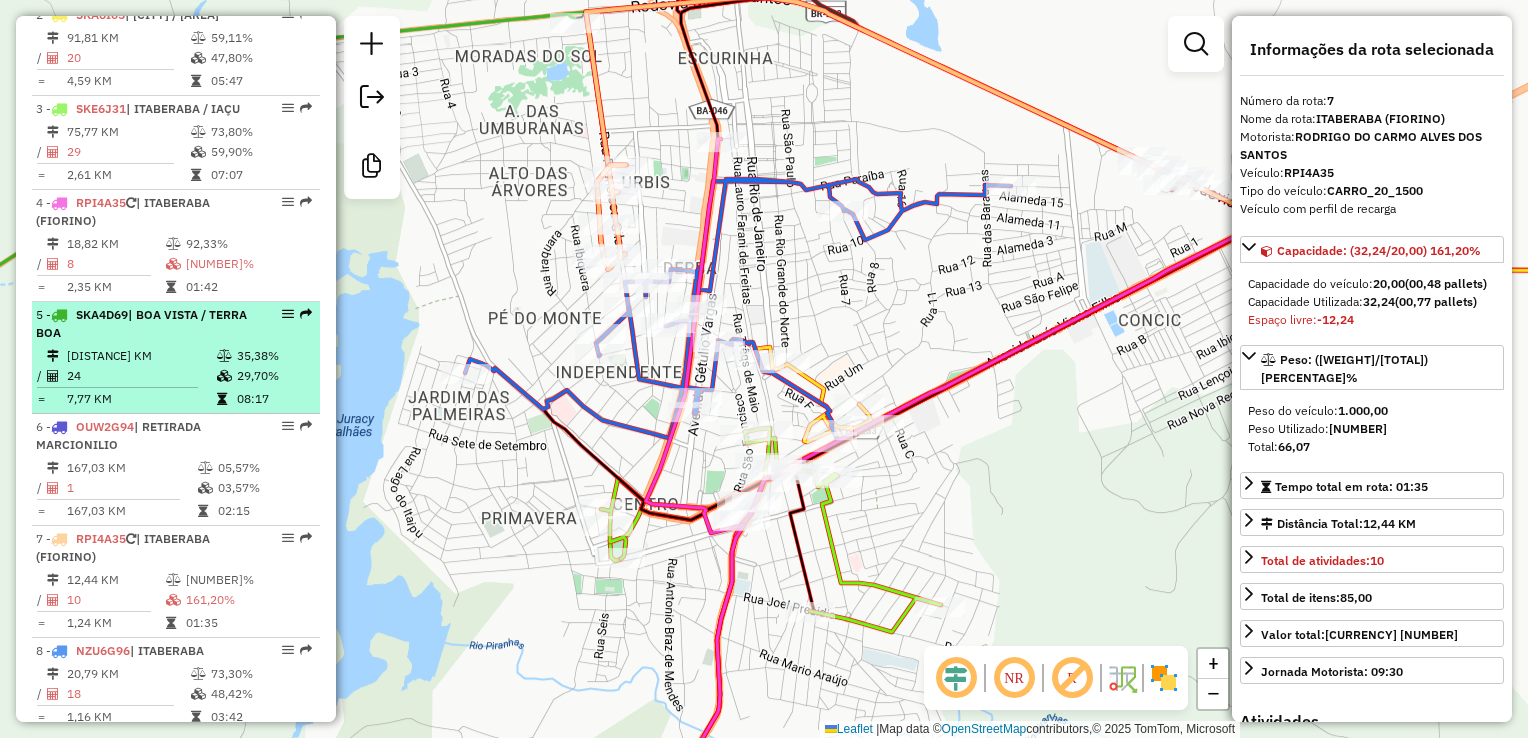 scroll, scrollTop: 958, scrollLeft: 0, axis: vertical 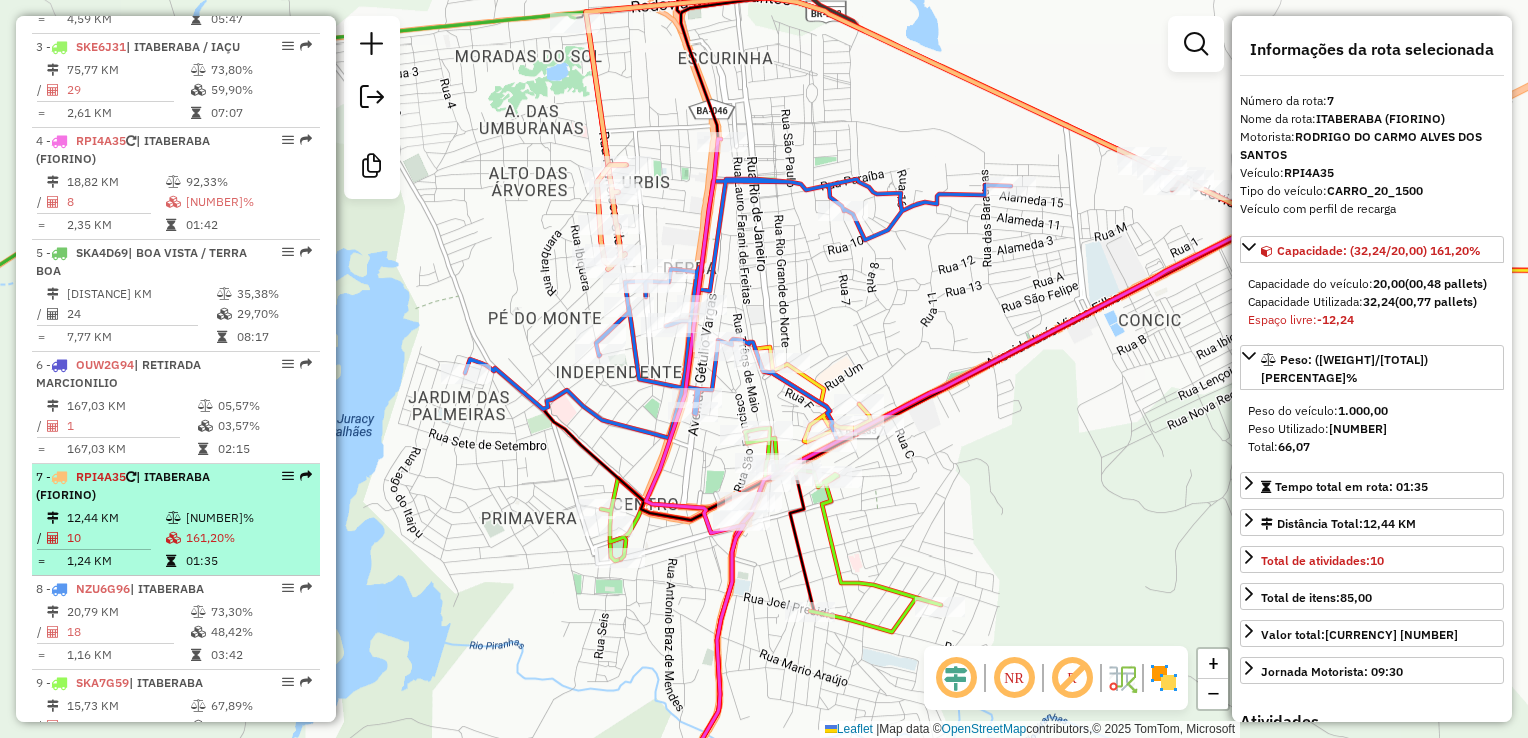 click on "[CODE] - [CODE]   | [CITY] ([BUSINESS_TYPE])" at bounding box center (142, 486) 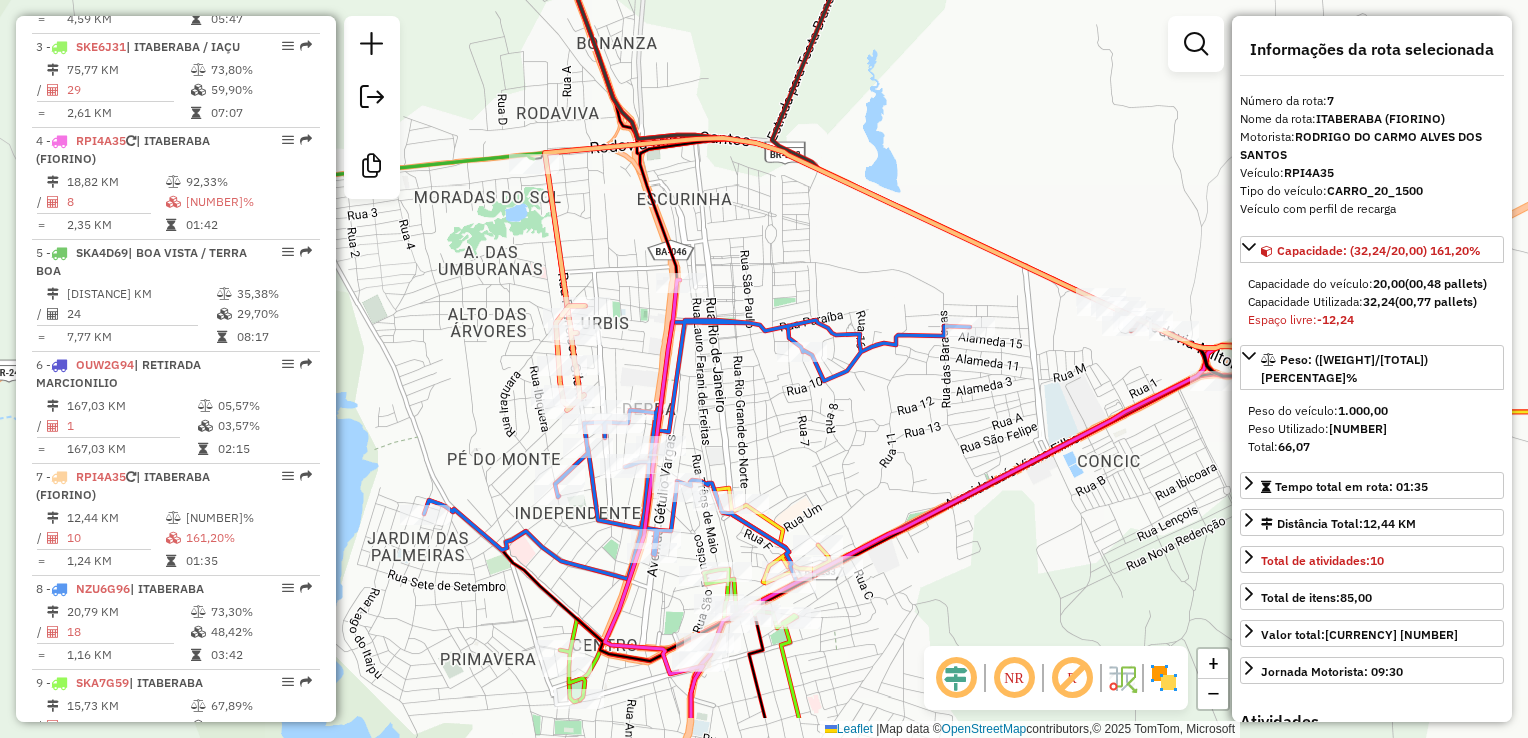 drag, startPoint x: 684, startPoint y: 533, endPoint x: 934, endPoint y: 445, distance: 265.03586 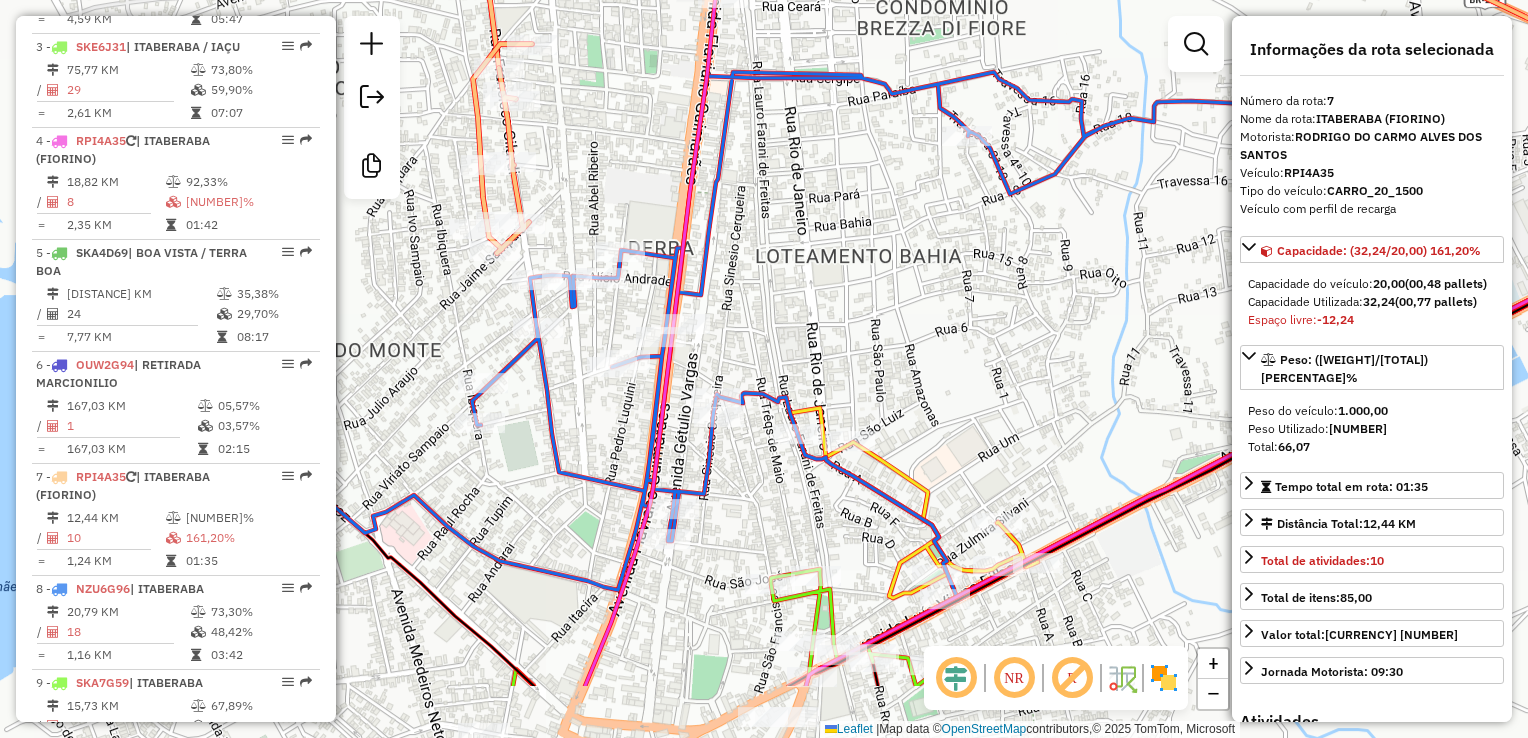 drag, startPoint x: 713, startPoint y: 579, endPoint x: 611, endPoint y: 451, distance: 163.6704 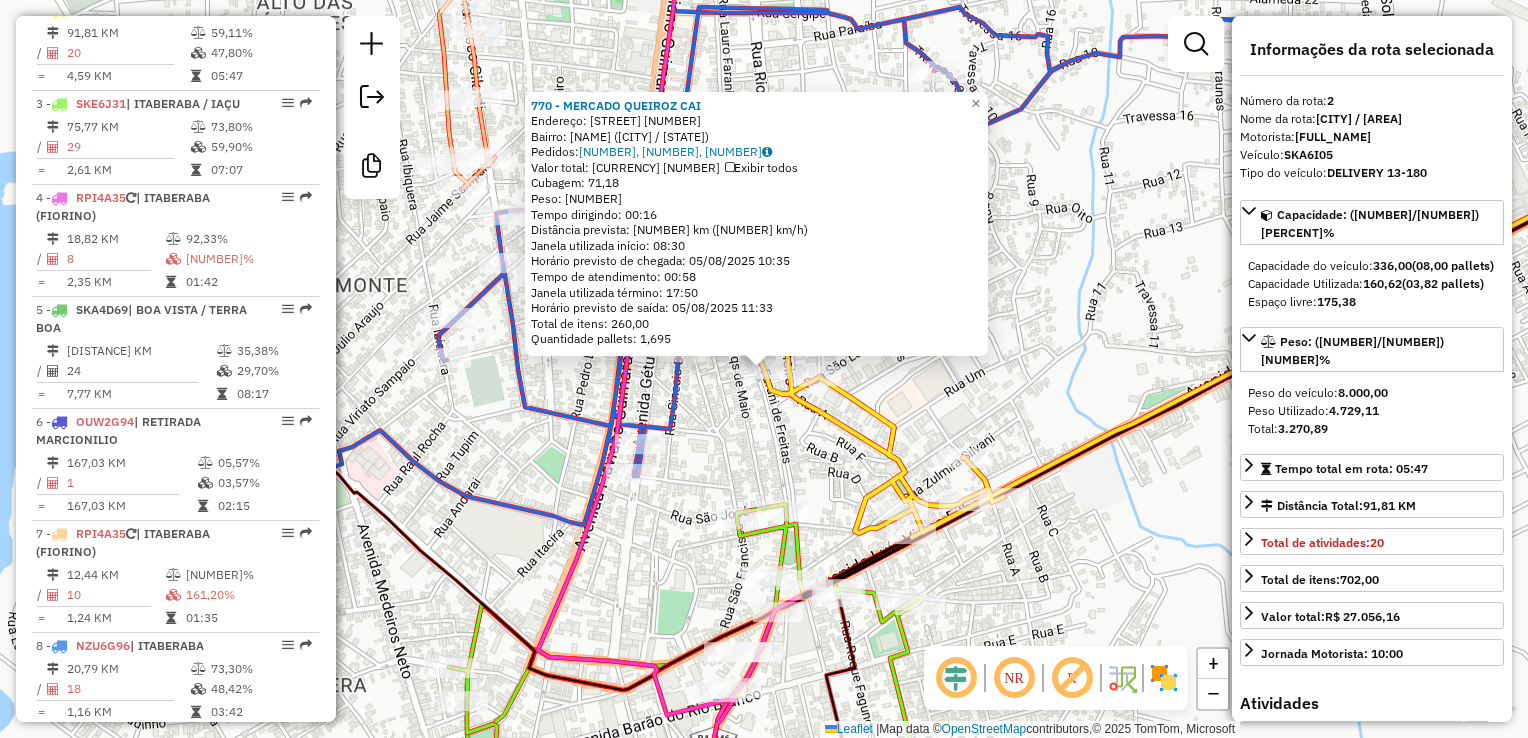 scroll, scrollTop: 899, scrollLeft: 0, axis: vertical 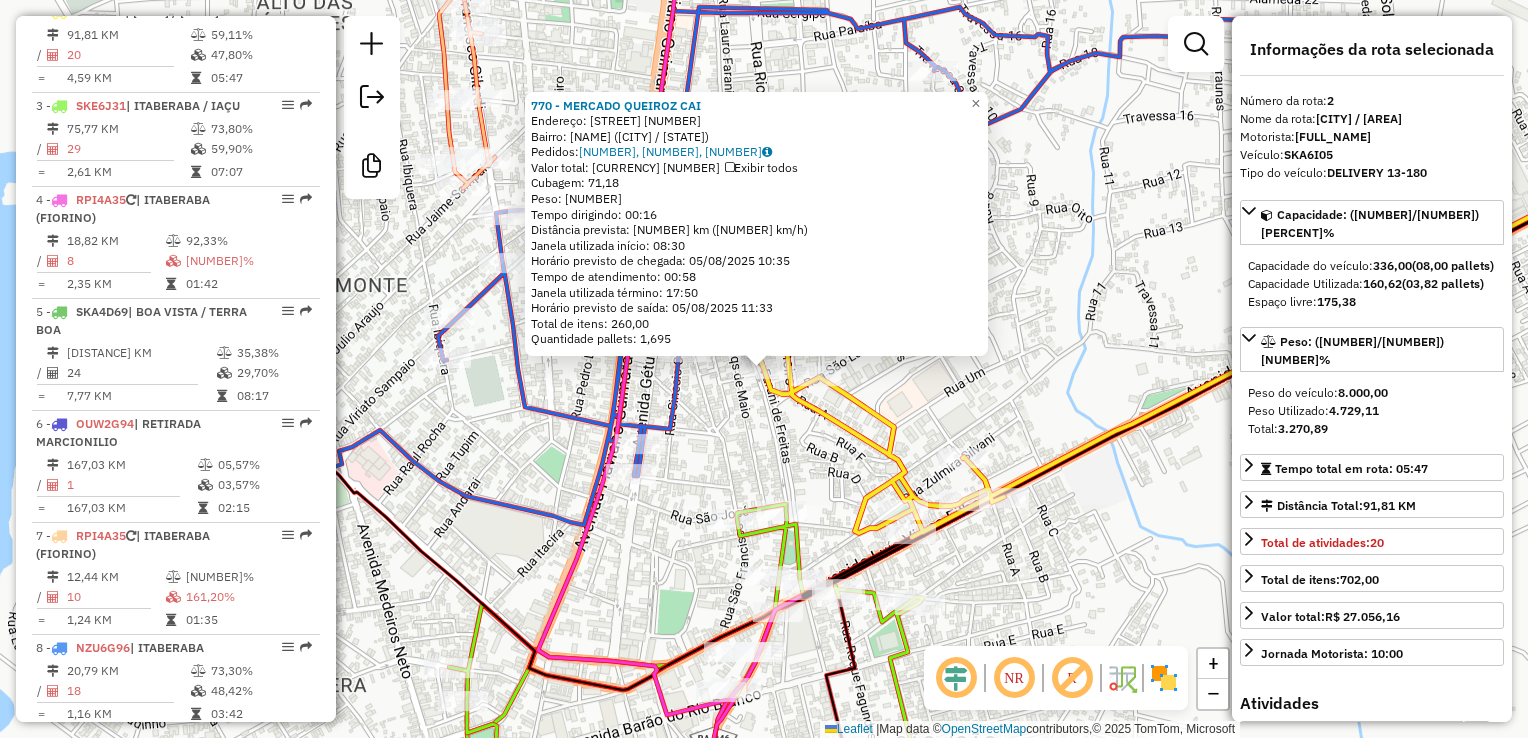 click on "Endereço: [STREET] [NAME] [NUMBER] Bairro: [NAME] ([CITY] / [STATE]) Pedidos: [NUMBER], [NUMBER], [NUMBER] Valor total: [CURRENCY] [NUMBER] Exibir todos Cubagem: [NUMBER] Peso: [NUMBER] Tempo dirigindo: [TIME] Distância prevista: [NUMBER] km ([NUMBER] km/h) Janela utilizada início: [TIME] Horário previsto de chegada: [DATE] [TIME] Tempo de atendimento: [TIME] Janela utilizada término: [TIME] Horário previsto de saída: [DATE] [TIME] Total de itens: [NUMBER] Quantidade pallets: [NUMBER] × Janela de atendimento Grade de atendimento Capacidade Transportadoras Veículos Cliente Pedidos Rotas Selecione os dias de semana para filtrar as janelas de atendimento Seg Ter Qua Qui Sex Sáb Dom Informe o período da janela de atendimento: De: Até: Filtrar exatamente a janela do cliente Considerar janela de atendimento padrão Selecione os dias de semana para filtrar as grades de atendimento Seg Ter Qua Qui Sex Sáb Dom Peso mínimo: +" 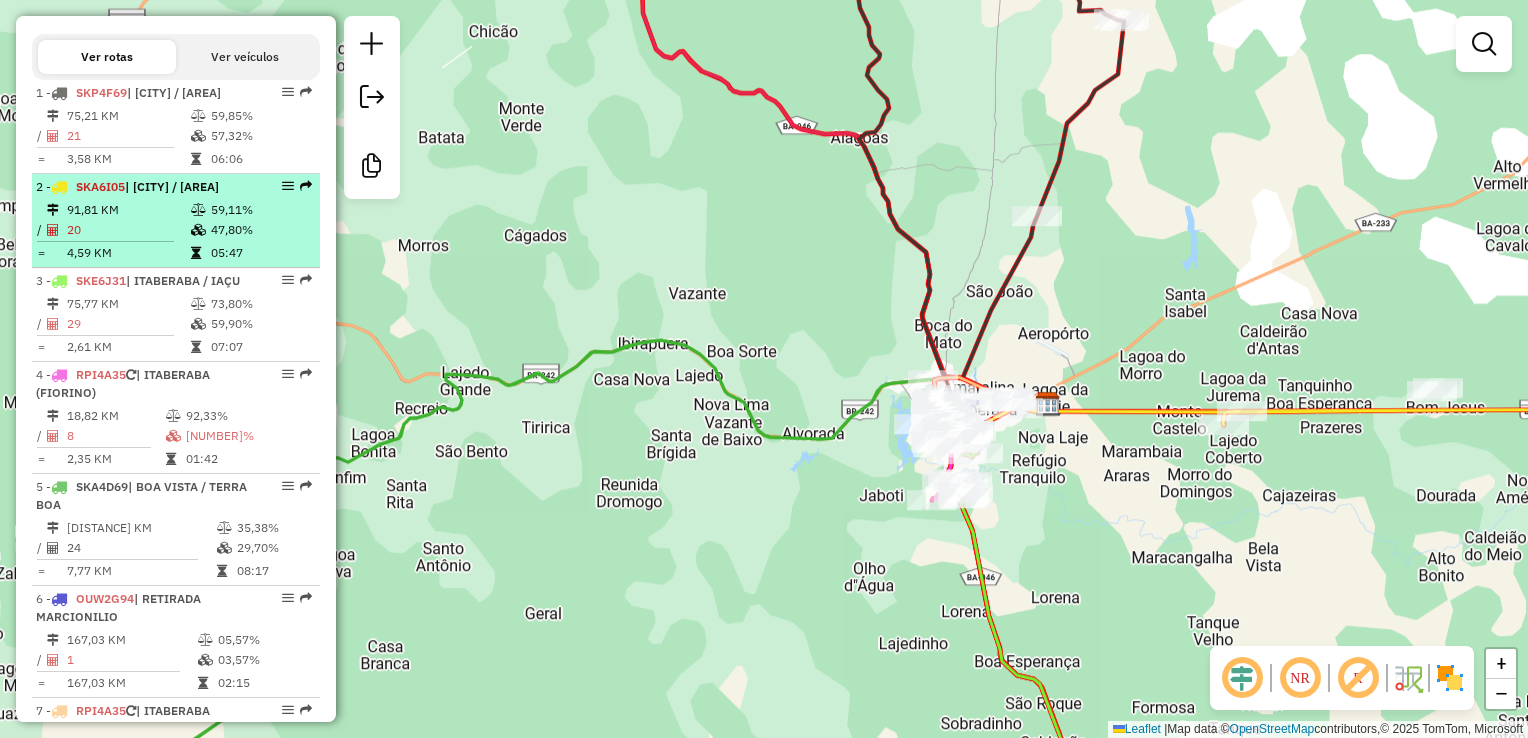 scroll, scrollTop: 499, scrollLeft: 0, axis: vertical 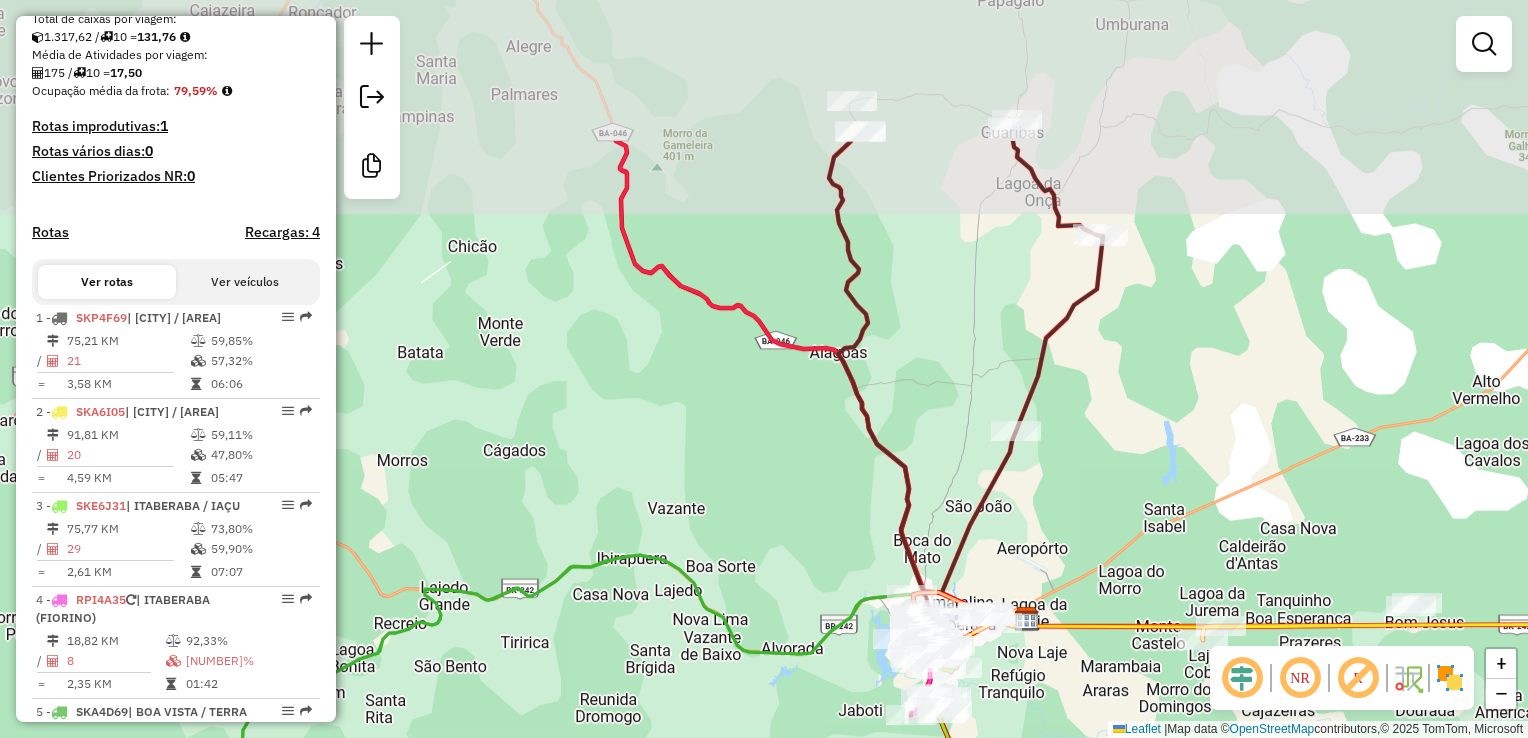 drag, startPoint x: 667, startPoint y: 407, endPoint x: 656, endPoint y: 781, distance: 374.16174 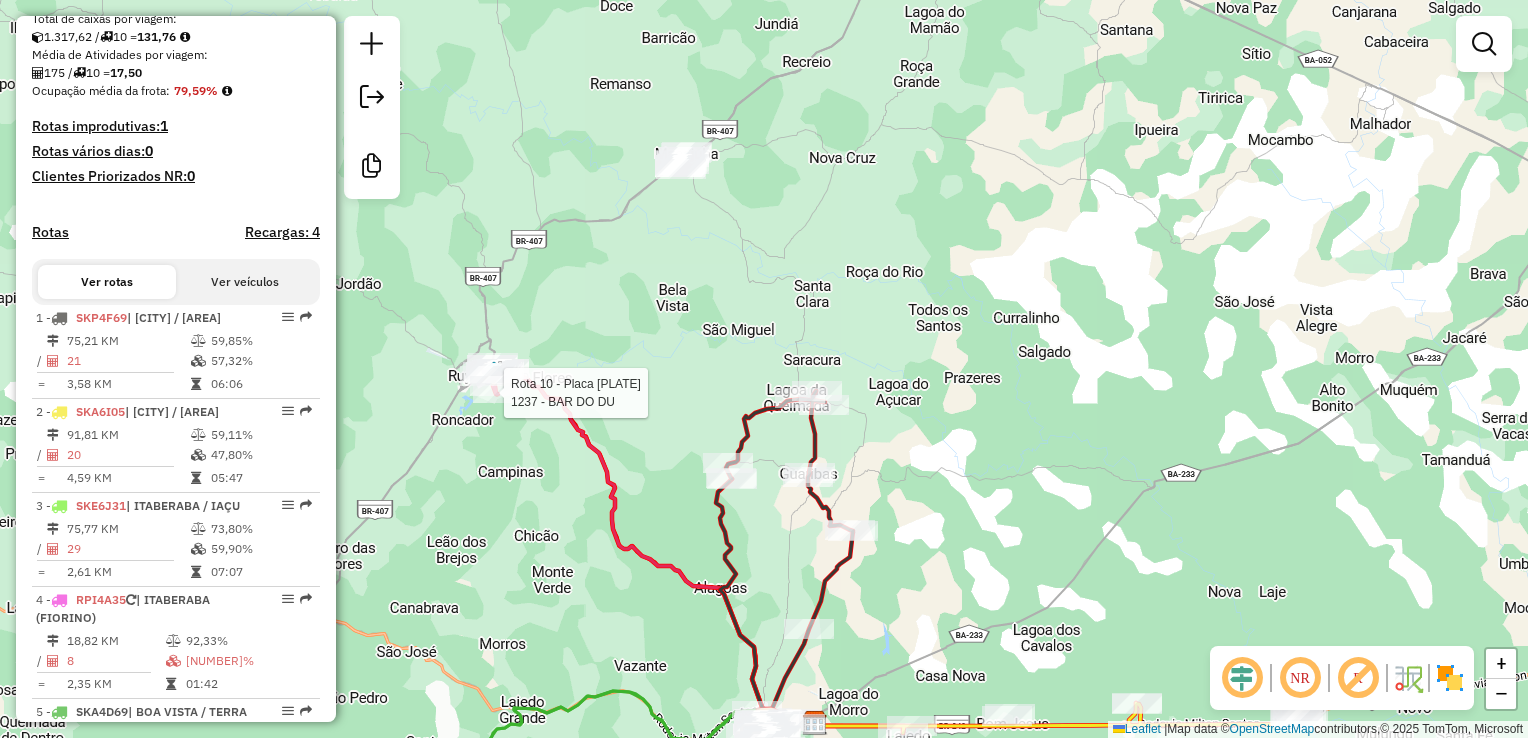 select on "**********" 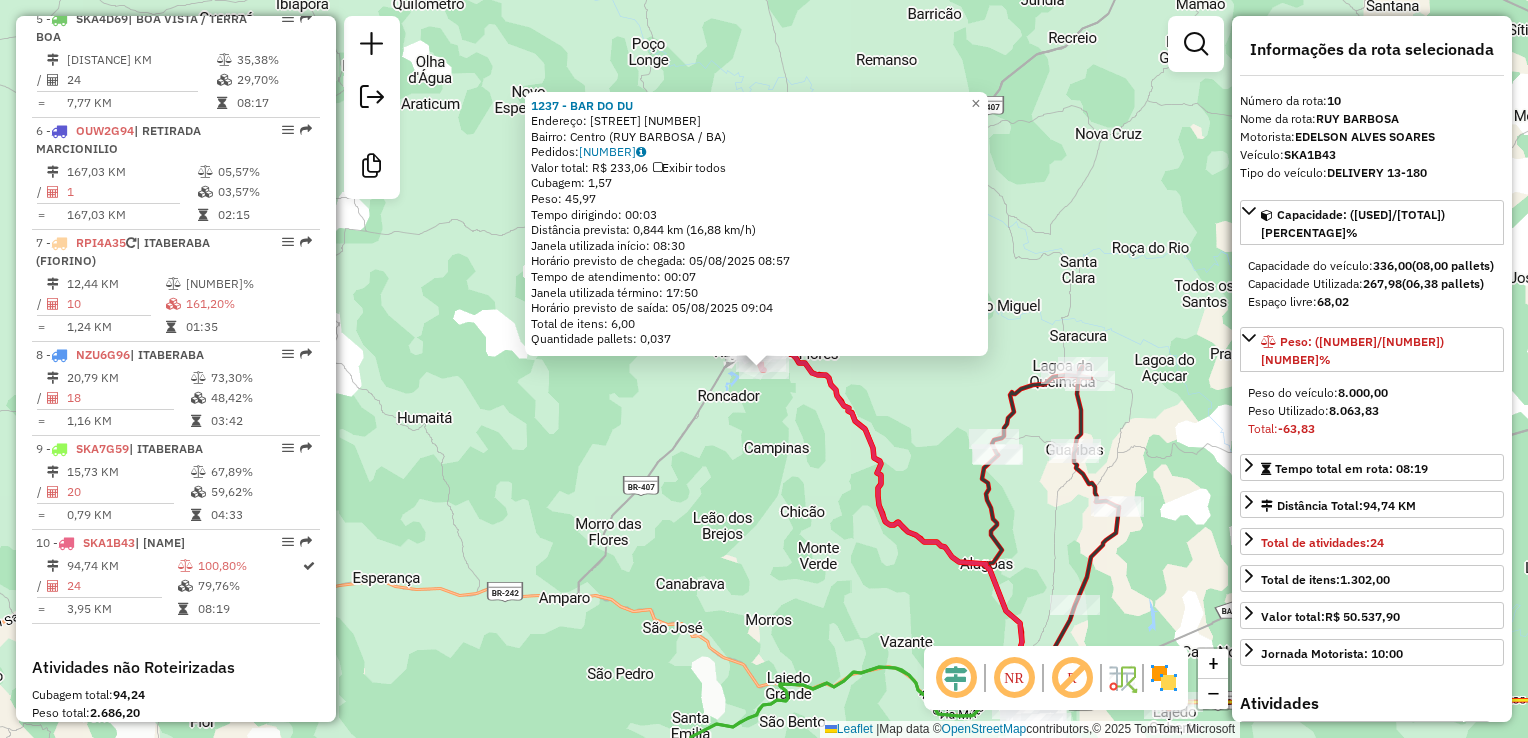 scroll, scrollTop: 1492, scrollLeft: 0, axis: vertical 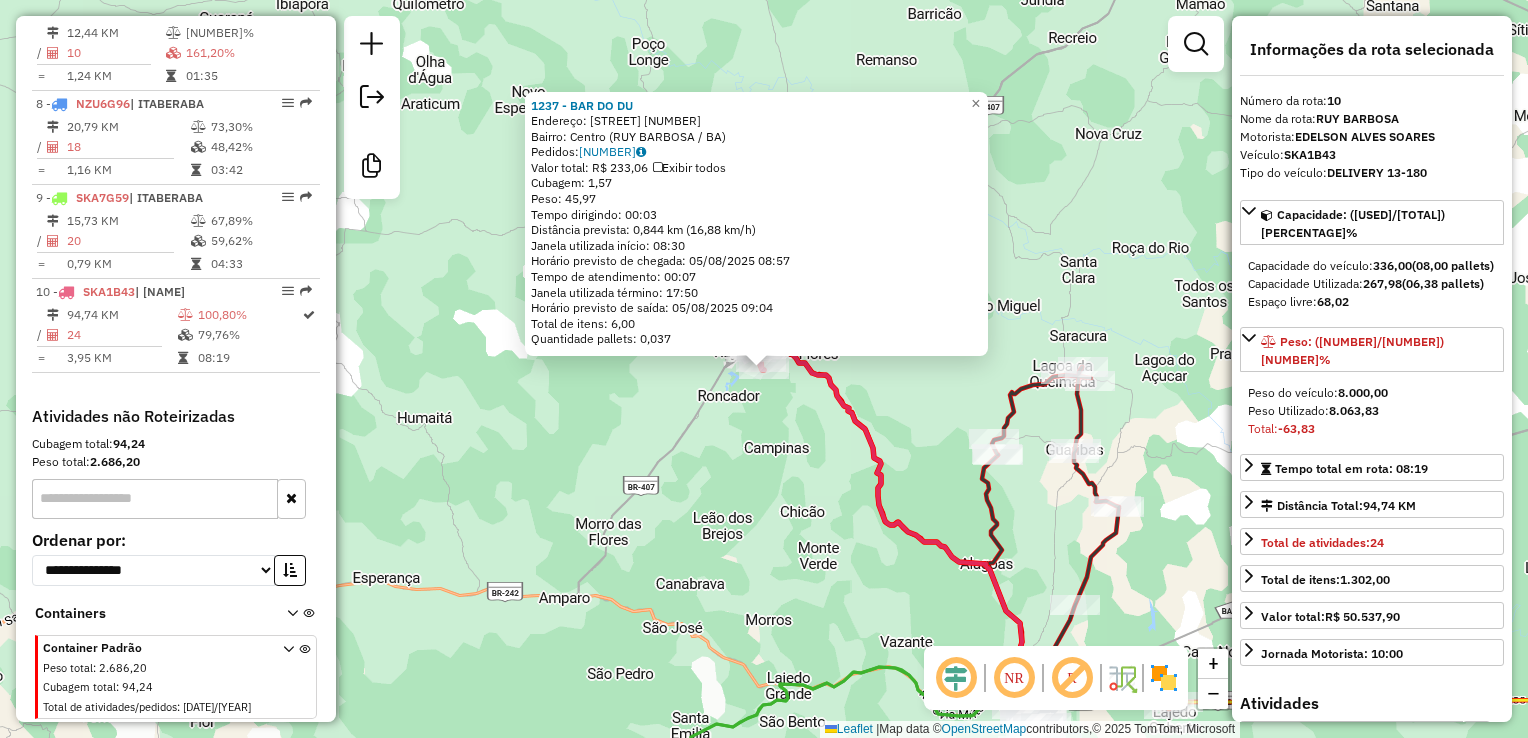 click on "[BUSINESS_NAME]  Endereço:  [ROAD_NAME] [NUMBER]   Bairro: [NEIGHBORHOOD] ([CITY] / [STATE])   Pedidos:  [ORDER_IDS]   Valor total: [CURRENCY] [AMOUNT]   Exibir todos   Cubagem: [CUBAGE]  Peso: [WEIGHT]  Tempo dirigindo: [TIME]   Distância prevista: [DISTANCE] km ([SPEED] km/h)   Janela utilizada início: [TIME]   Horário previsto de chegada: [DATE] [TIME]   Tempo de atendimento: [TIME]   Janela utilizada término: [TIME]   Horário previsto de saída: [DATE] [TIME]   Total de itens: [ITEMS]   Quantidade pallets: [PALLETS]  × Janela de atendimento Grade de atendimento Capacidade Transportadoras Veículos Cliente Pedidos  Rotas Selecione os dias de semana para filtrar as janelas de atendimento  Seg   Ter   Qua   Qui   Sex   Sáb   Dom  Informe o período da janela de atendimento: De: [DATE] Até: [DATE]  Filtrar exatamente a janela do cliente  Considerar janela de atendimento padrão  Selecione os dias de semana para filtrar as grades de atendimento  Seg   Ter   Qua   Qui   Sex   Sáb   Dom   Considerar clientes sem dia de atendimento cadastrado  De: [DATE]" 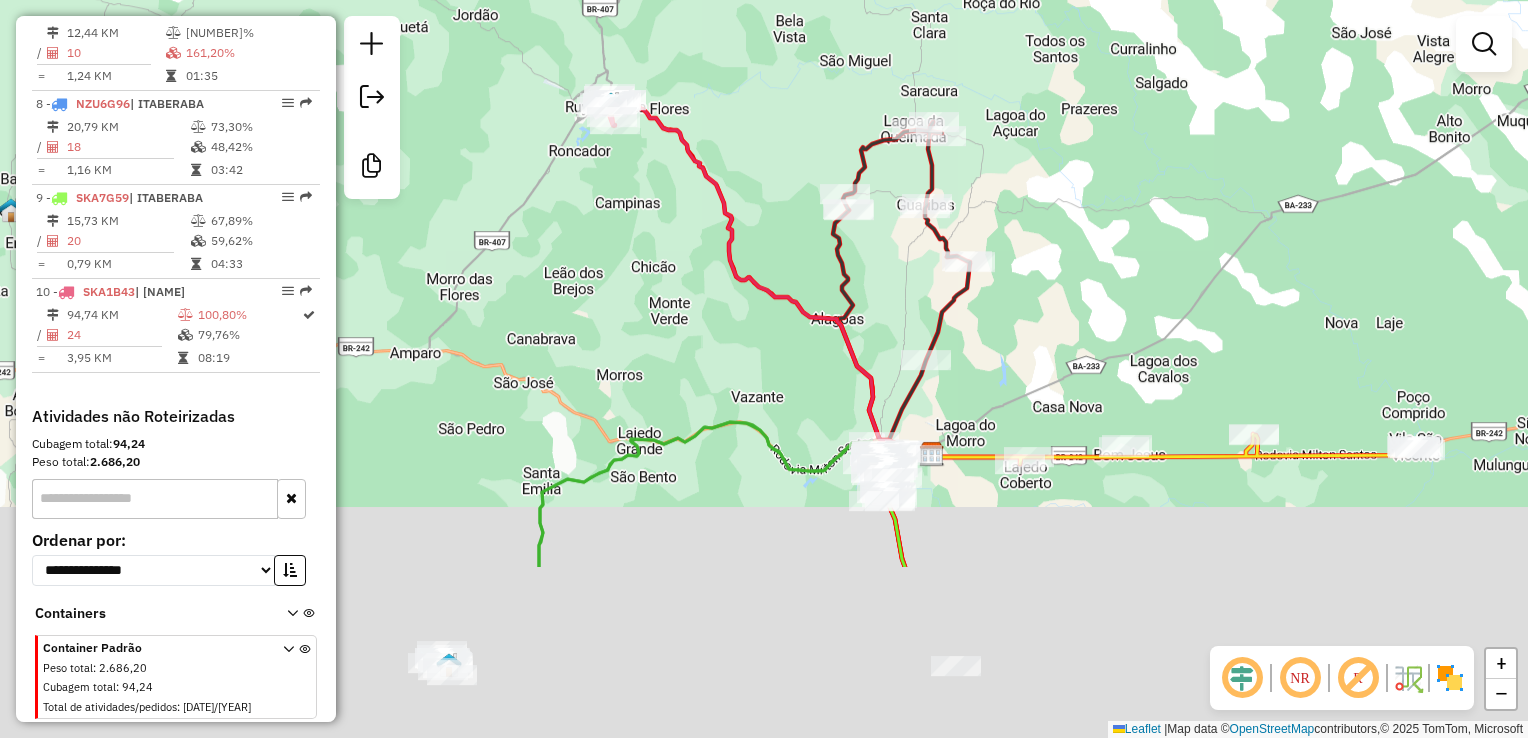 drag, startPoint x: 776, startPoint y: 574, endPoint x: 521, endPoint y: 222, distance: 434.65964 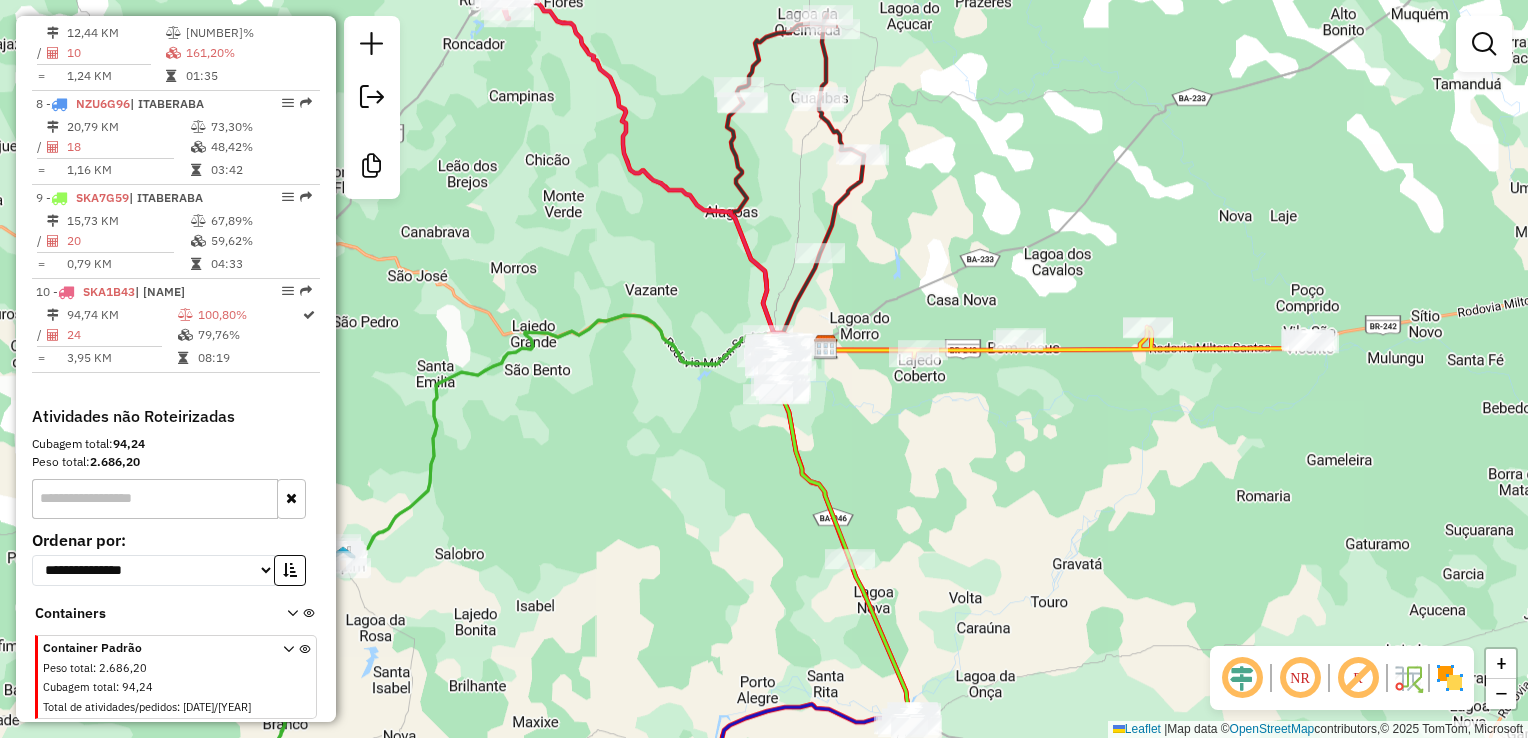 drag, startPoint x: 928, startPoint y: 471, endPoint x: 977, endPoint y: 534, distance: 79.81228 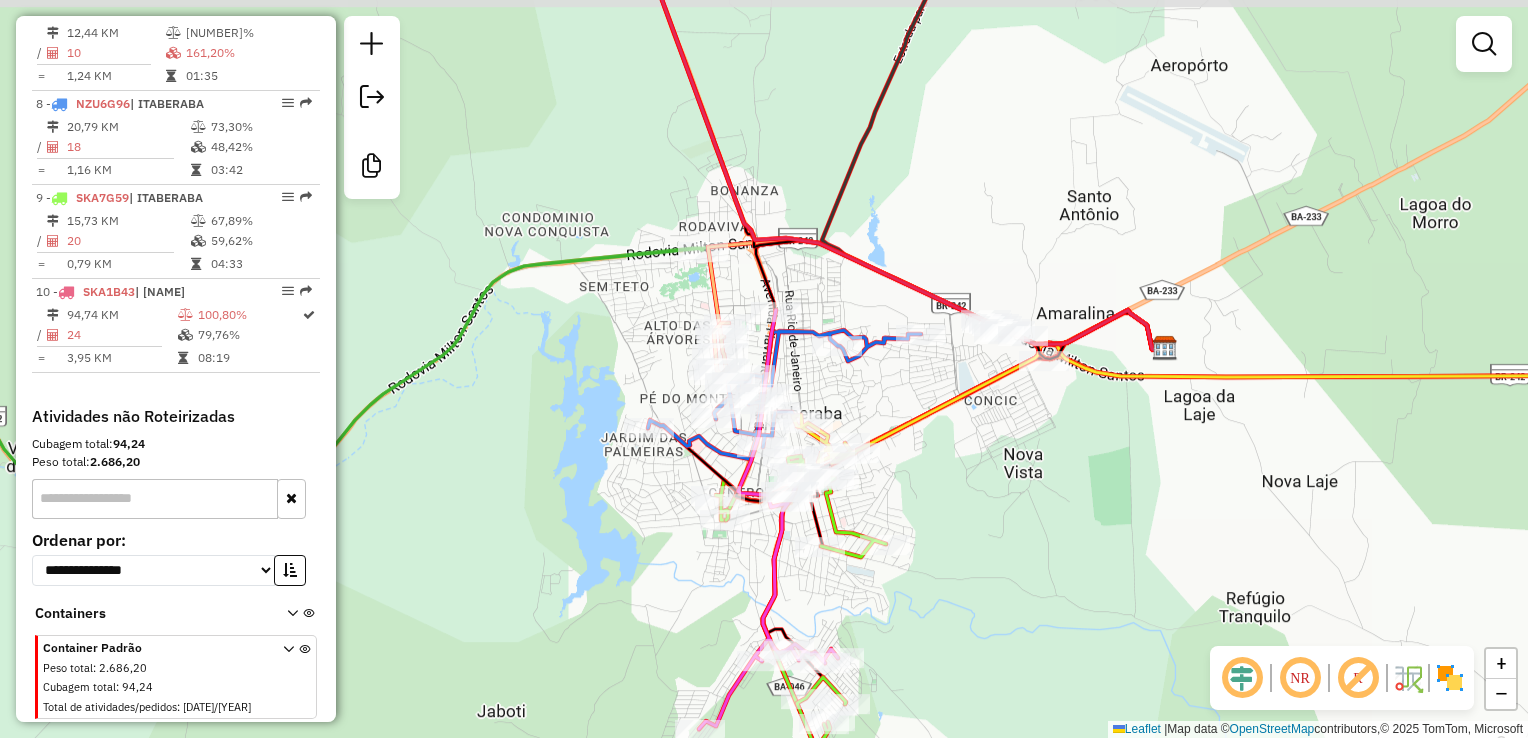 drag, startPoint x: 785, startPoint y: 590, endPoint x: 825, endPoint y: 608, distance: 43.863426 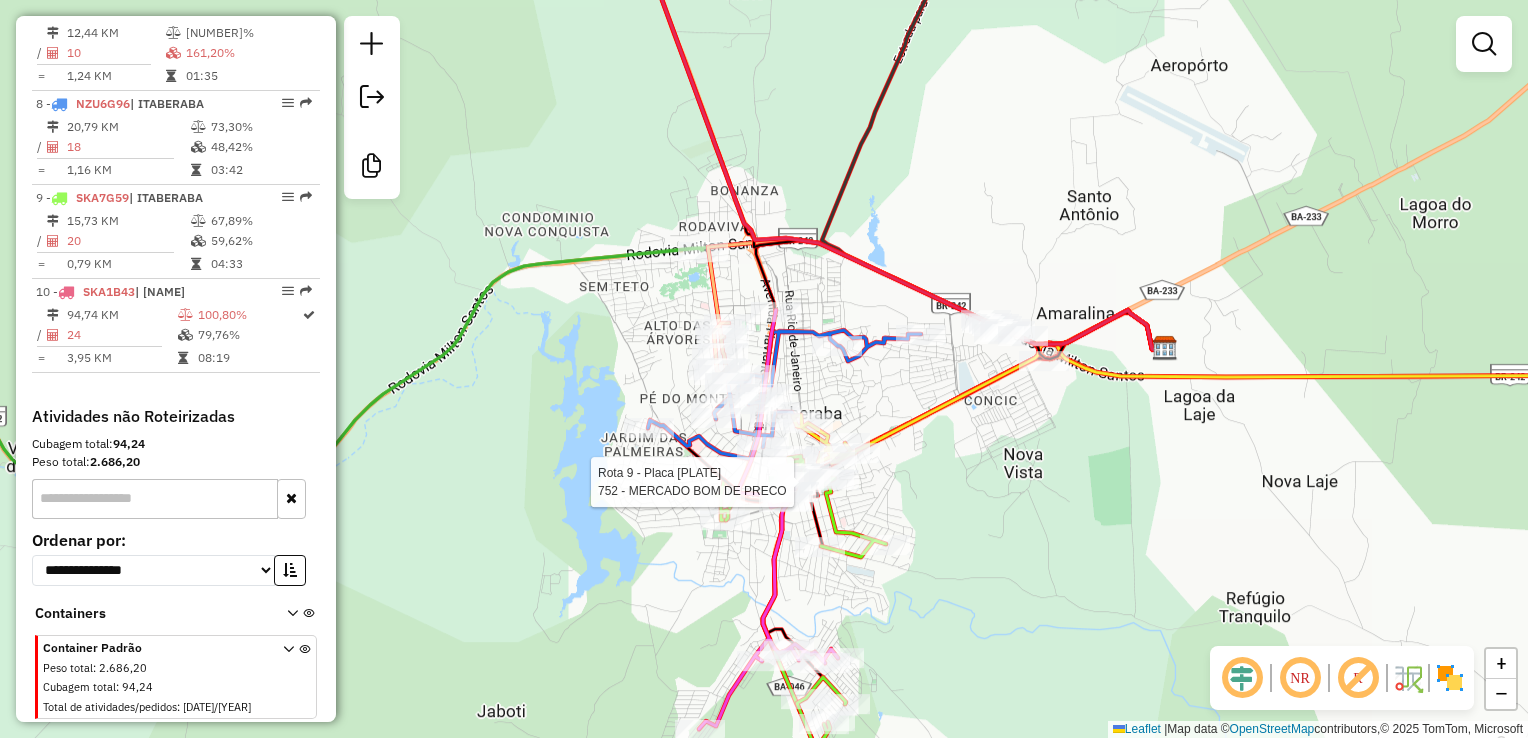 select on "**********" 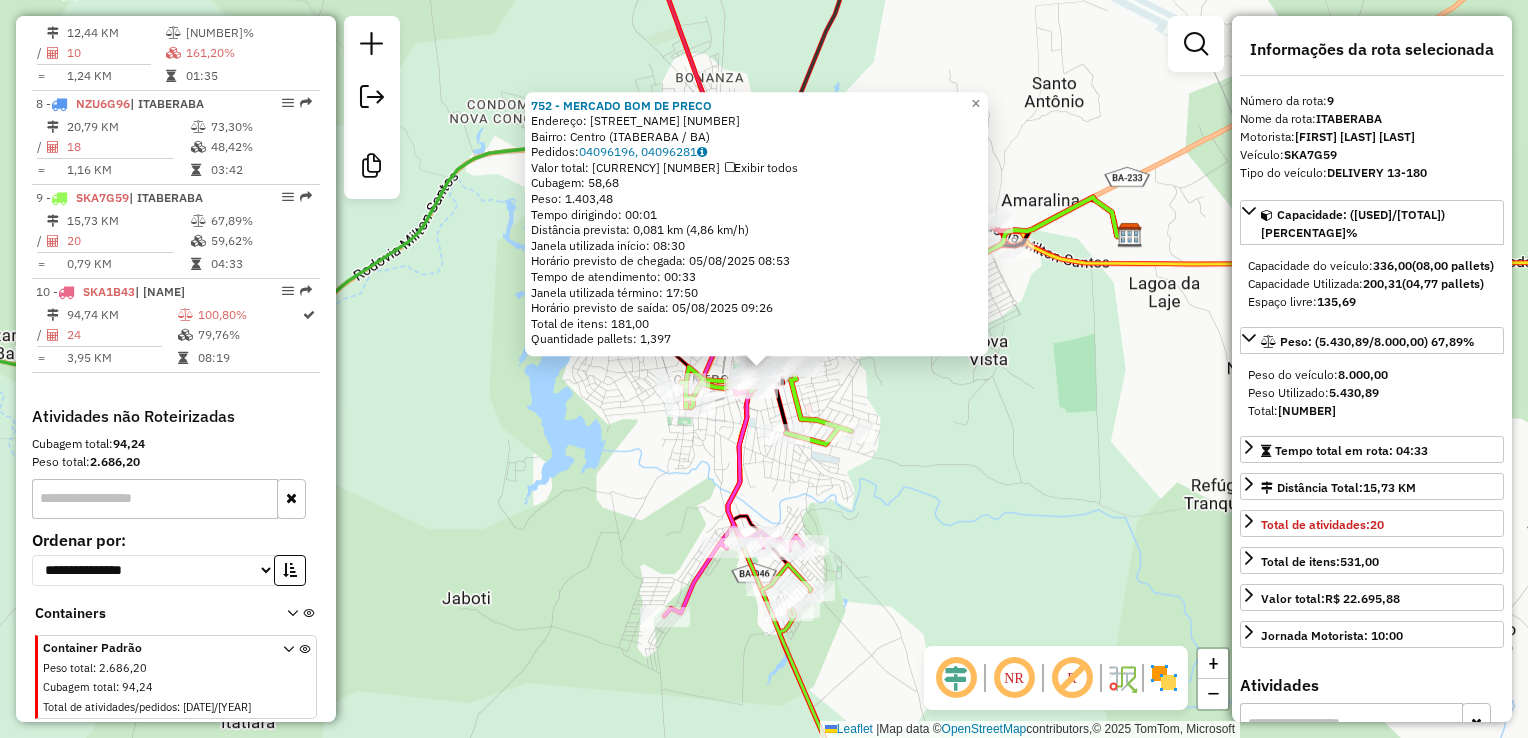 click on "[BUSINESS_NAME]  Endereço:  [STREET_NAME] [NUMBER]   Bairro: [NEIGHBORHOOD] ([CITY] / [STATE])   Pedidos:  [ORDER_IDS]   Valor total: [CURRENCY] [AMOUNT]   Exibir todos   Cubagem: [CUBAGE]  Peso: [WEIGHT]  Tempo dirigindo: [TIME]   Distância prevista: [DISTANCE] km ([SPEED] km/h)   Janela utilizada início: [TIME]   Horário previsto de chegada: [DATE] [TIME]   Tempo de atendimento: [TIME]   Janela utilizada término: [TIME]   Horário previsto de saída: [DATE] [TIME]   Total de itens: [ITEMS]   Quantidade pallets: [PALLETS]  × Janela de atendimento Grade de atendimento Capacidade Transportadoras Veículos Cliente Pedidos  Rotas Selecione os dias de semana para filtrar as janelas de atendimento  Seg   Ter   Qua   Qui   Sex   Sáb   Dom  Informe o período da janela de atendimento: De: [DATE] Até: [DATE]  Filtrar exatamente a janela do cliente  Considerar janela de atendimento padrão  Selecione os dias de semana para filtrar as grades de atendimento  Seg   Ter   Qua   Qui   Sex   Sáb   Dom   Peso mínimo: [WEIGHT]   Peso máximo: [WEIGHT]  De: [DATE]" 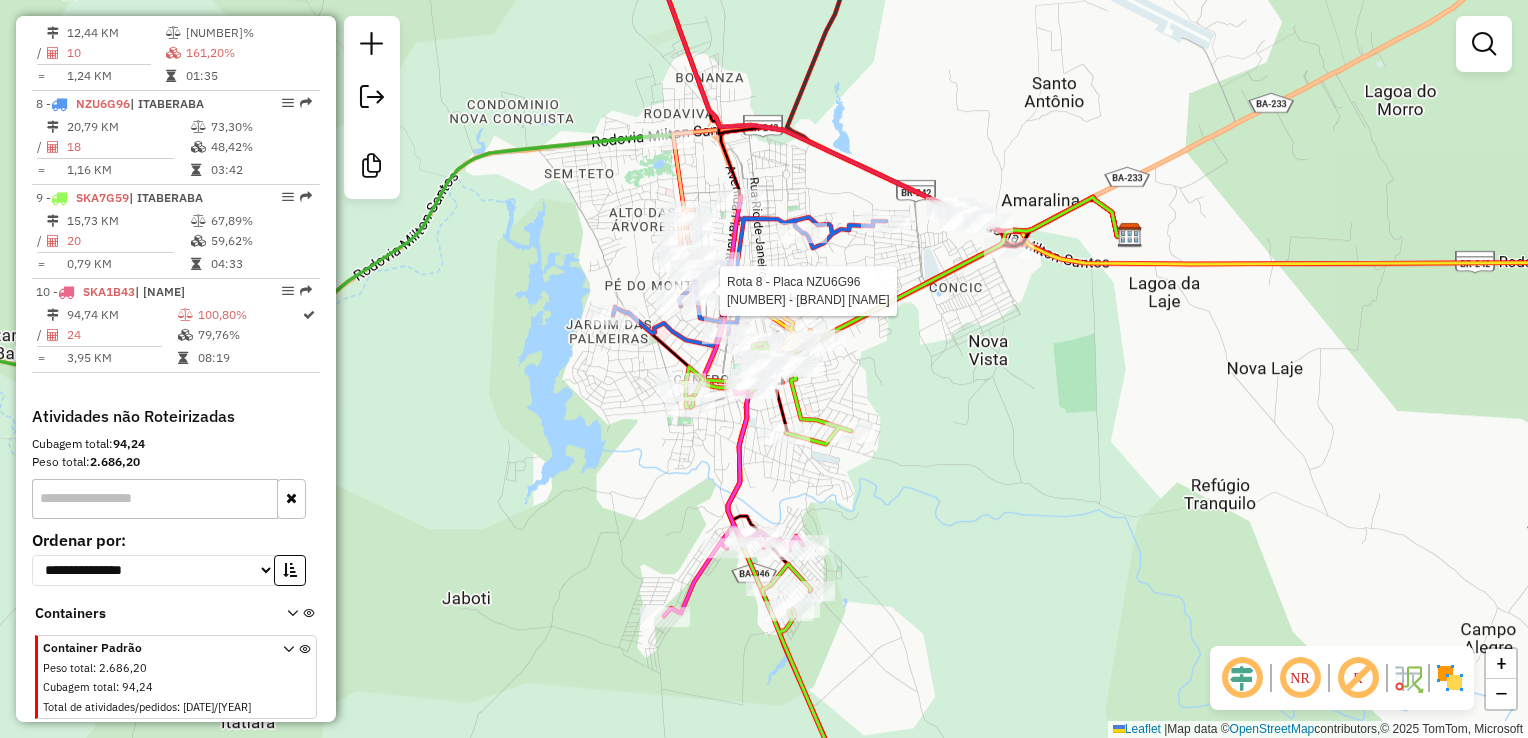 select on "**********" 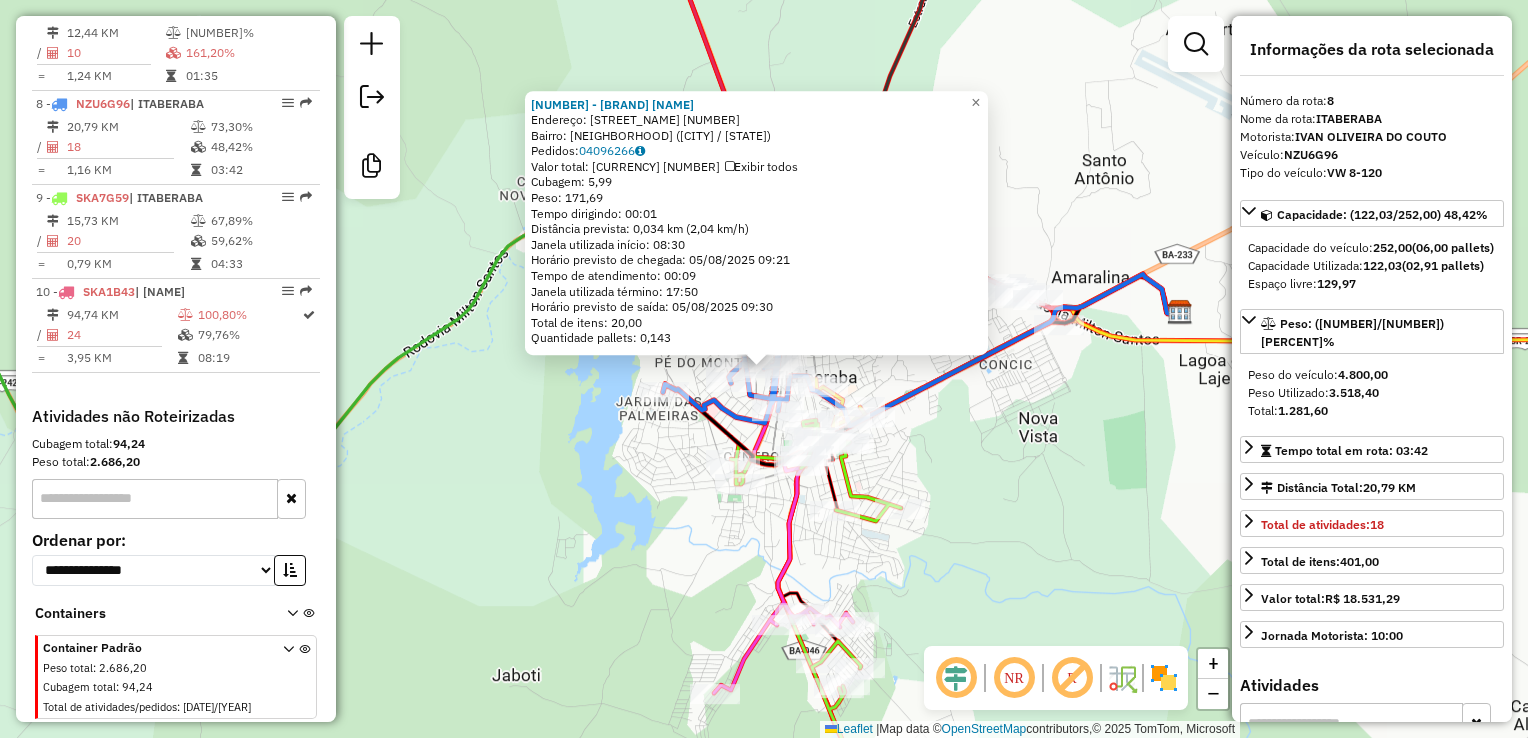 drag, startPoint x: 628, startPoint y: 573, endPoint x: 603, endPoint y: 582, distance: 26.57066 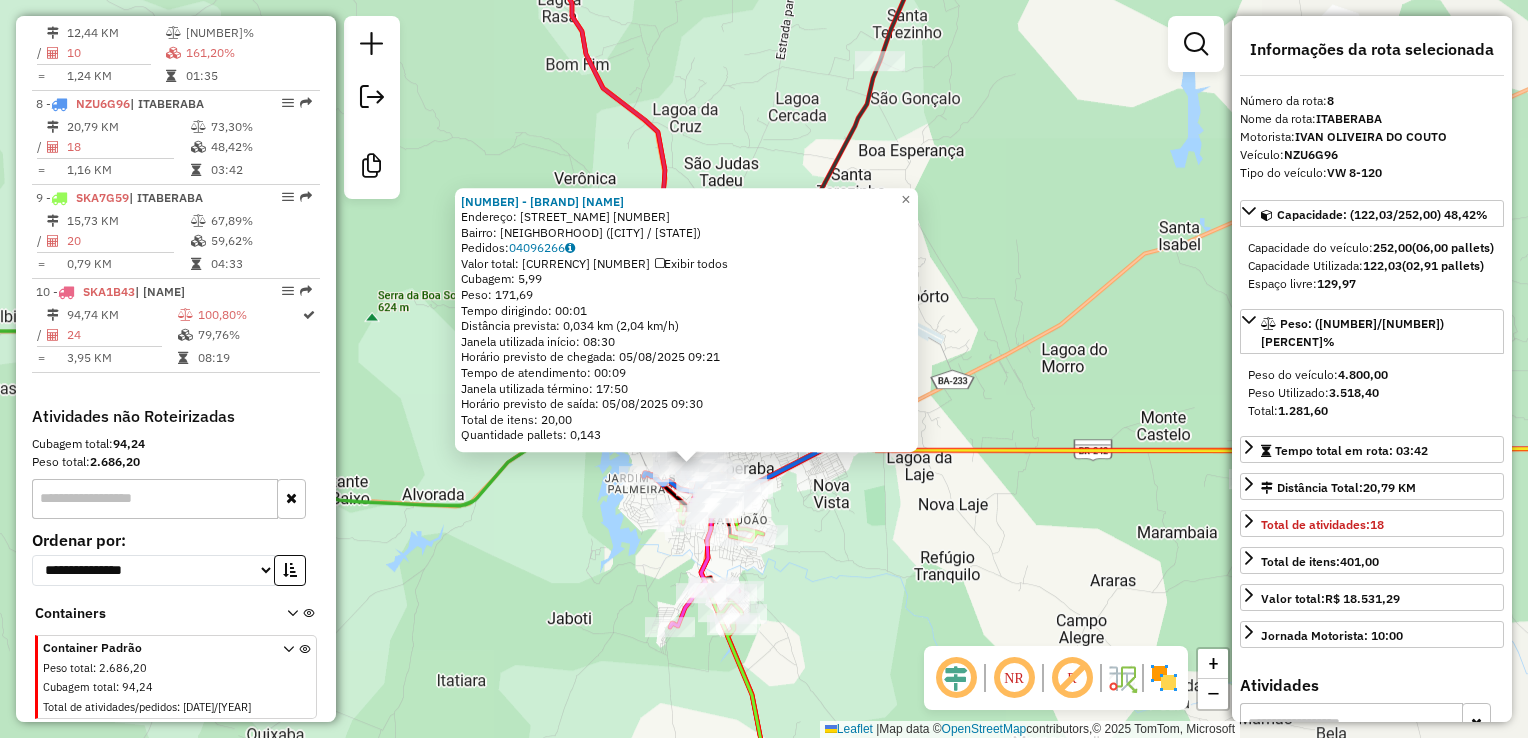 drag, startPoint x: 600, startPoint y: 556, endPoint x: 604, endPoint y: 542, distance: 14.56022 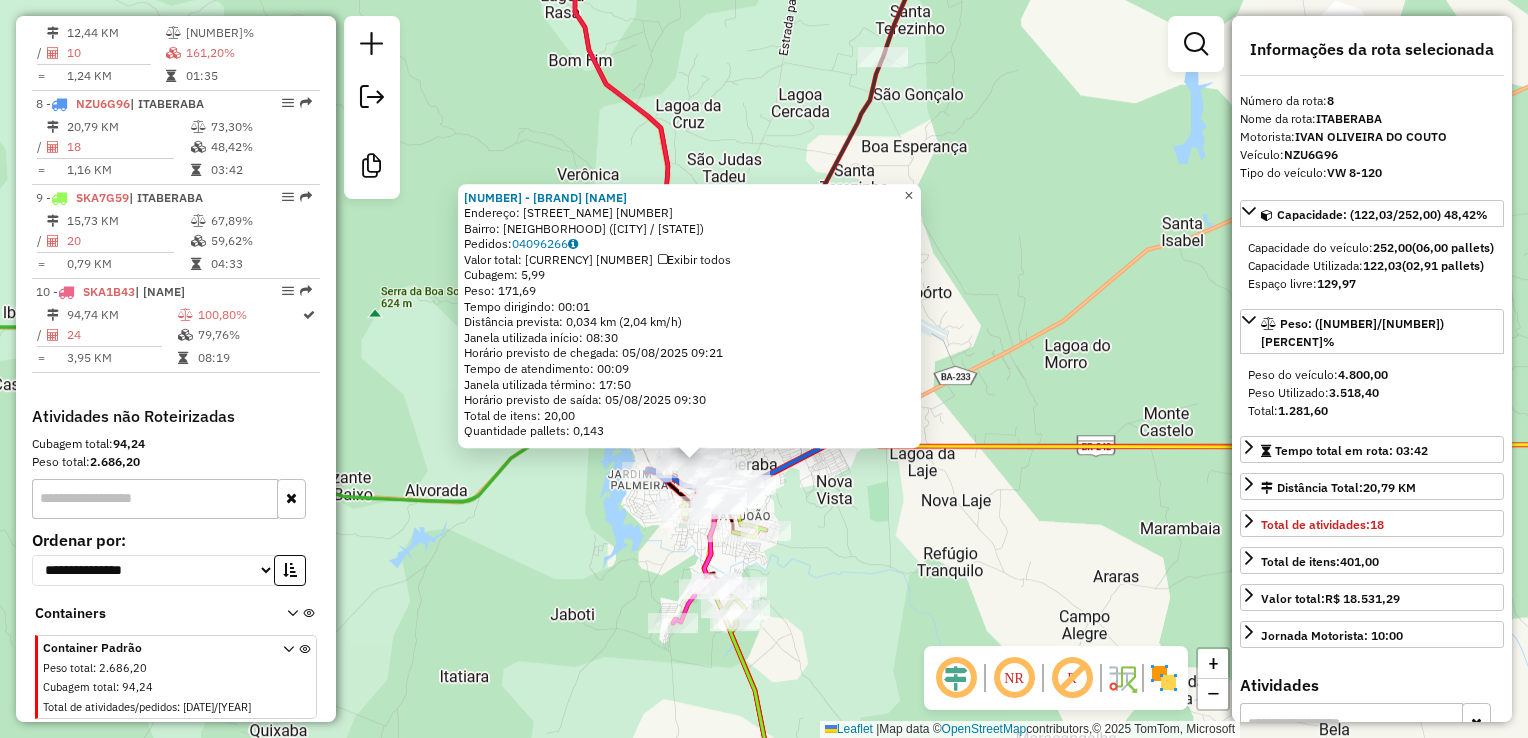 click on "×" 